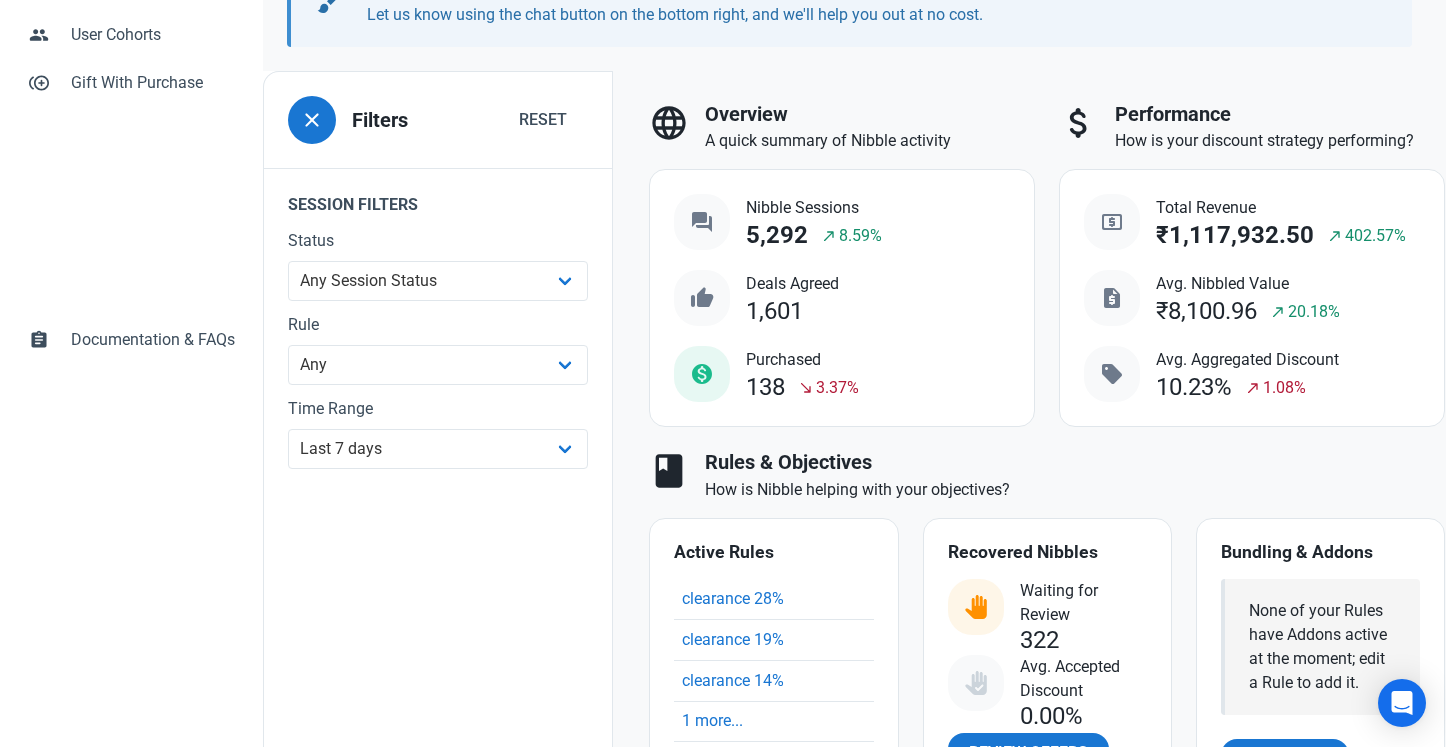 scroll, scrollTop: 327, scrollLeft: 0, axis: vertical 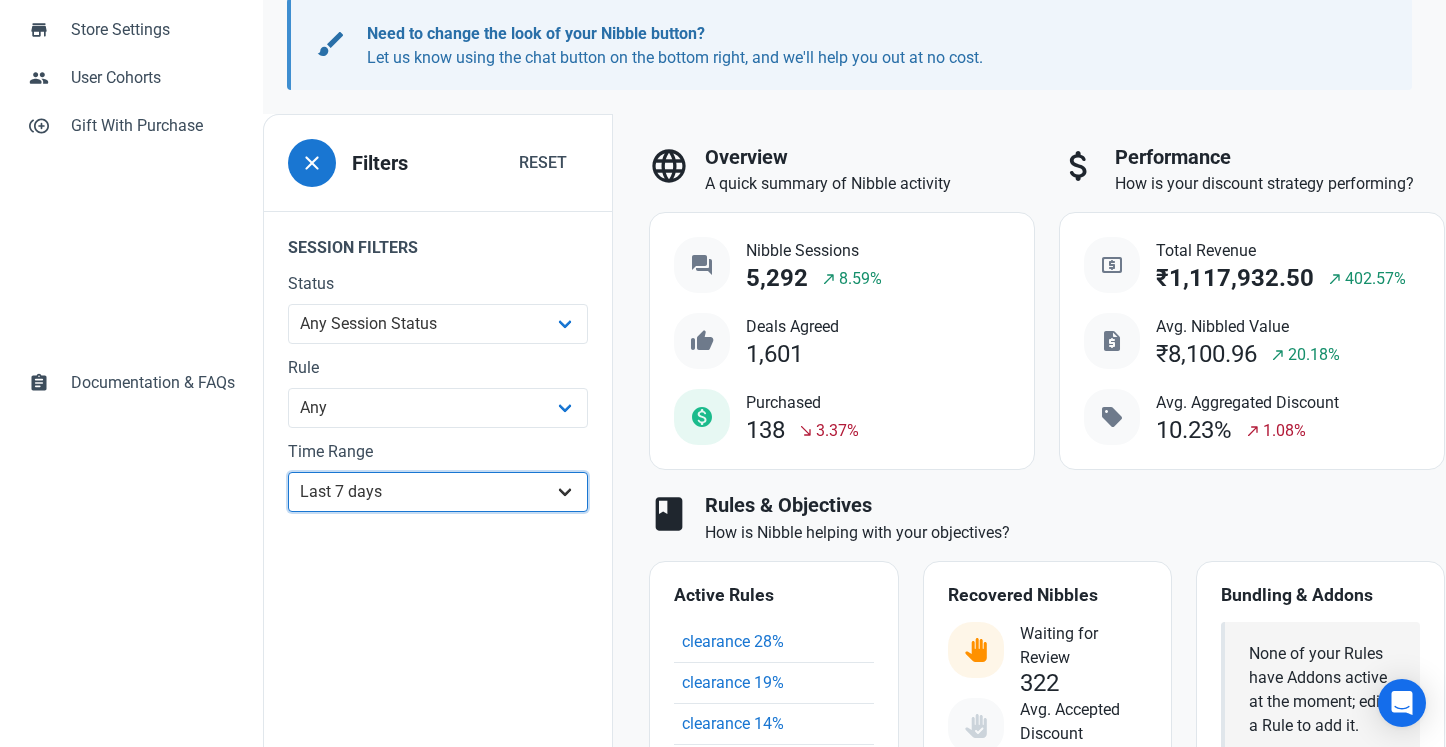 select on "all" 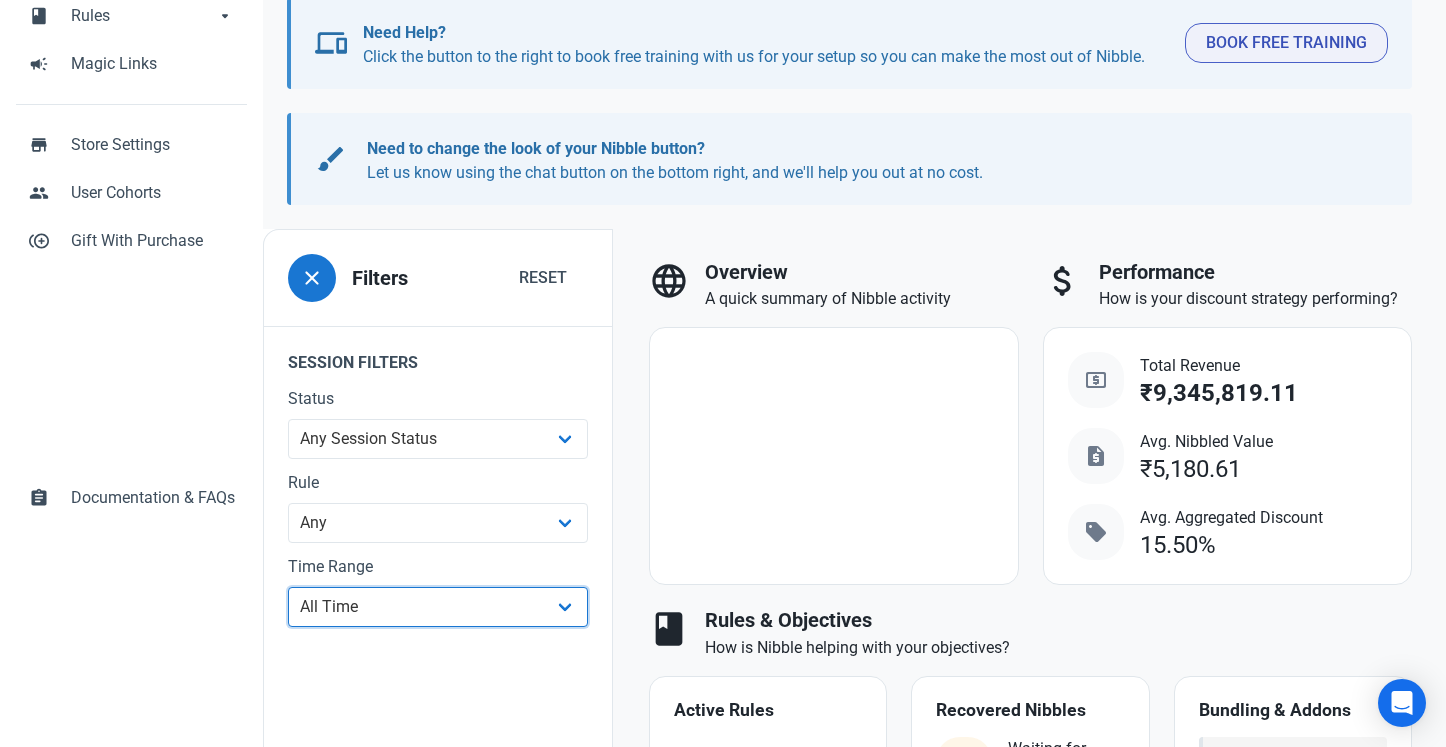 scroll, scrollTop: 215, scrollLeft: 0, axis: vertical 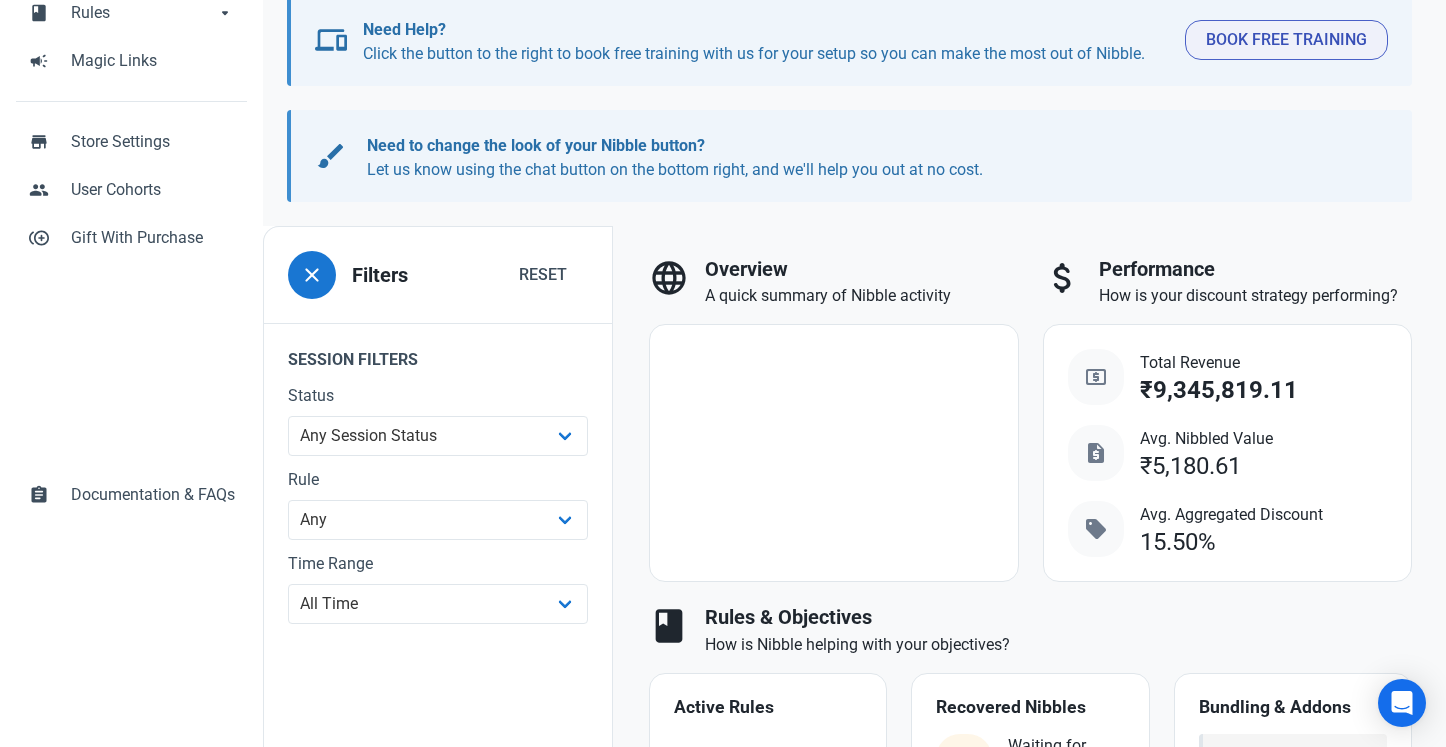 click on "brush Need to change the look of your Nibble button?  Let us know using the chat button on the bottom right, and we'll help you out at no cost.  brush Need to change the look of your Nibble button?  Let us know using the chat button on the bottom right, and we'll help you out at no cost." at bounding box center [849, 40] 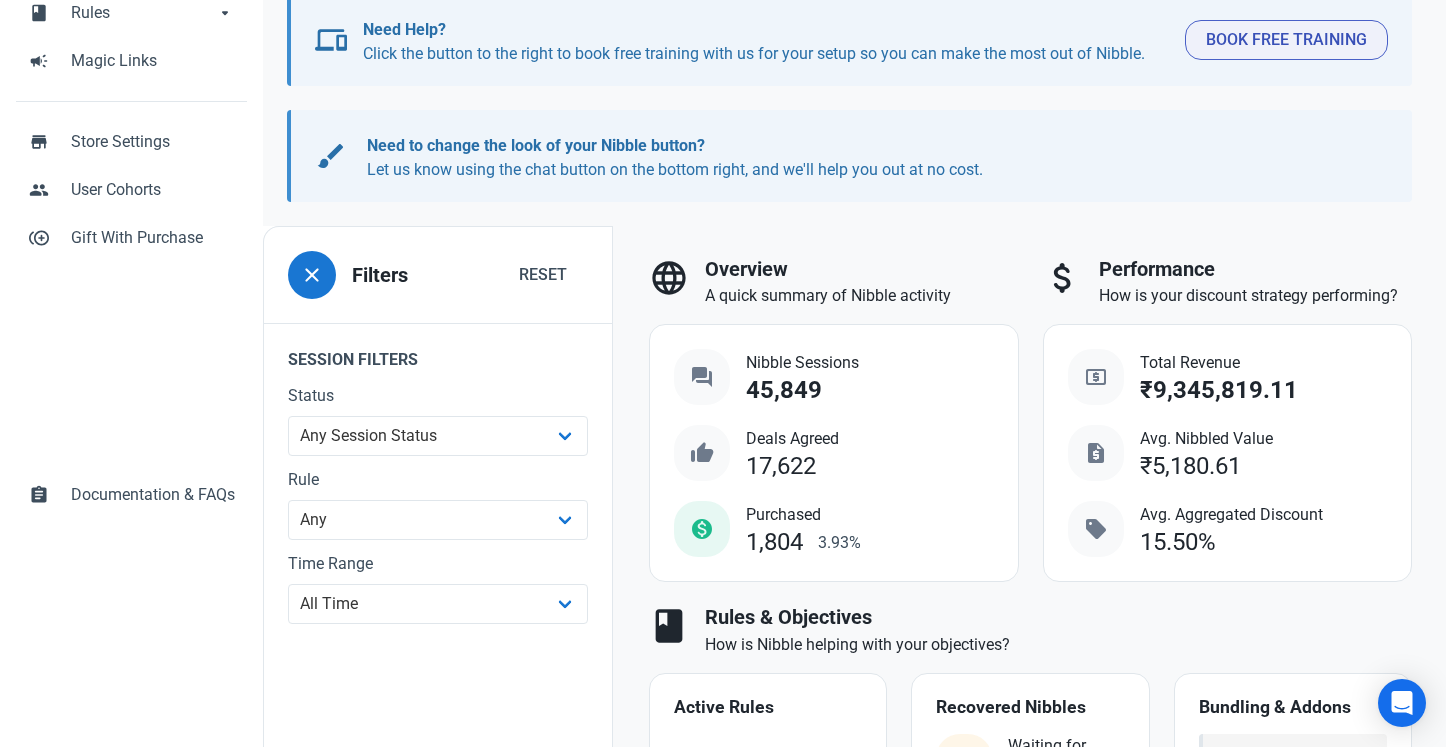 drag, startPoint x: 1053, startPoint y: 256, endPoint x: 1328, endPoint y: 573, distance: 419.6594 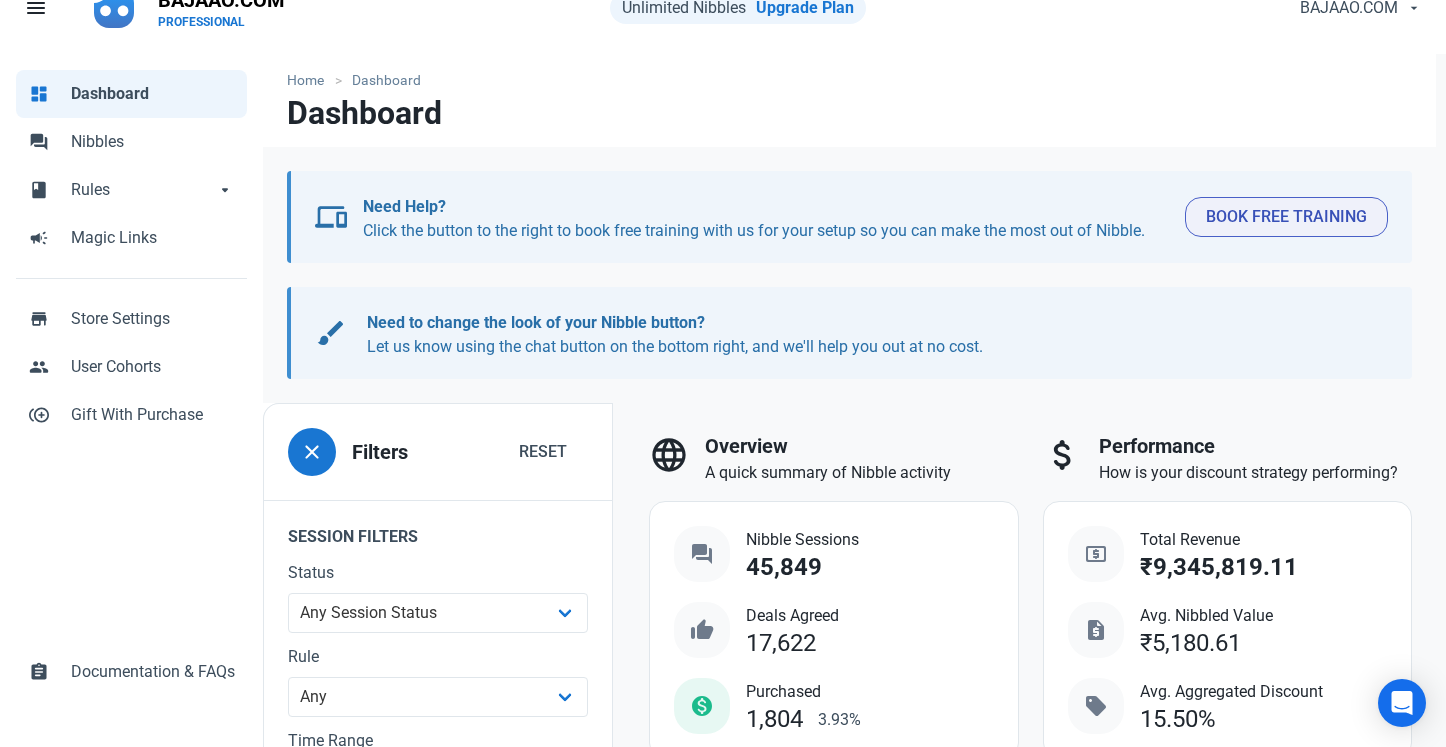 scroll, scrollTop: 6, scrollLeft: 0, axis: vertical 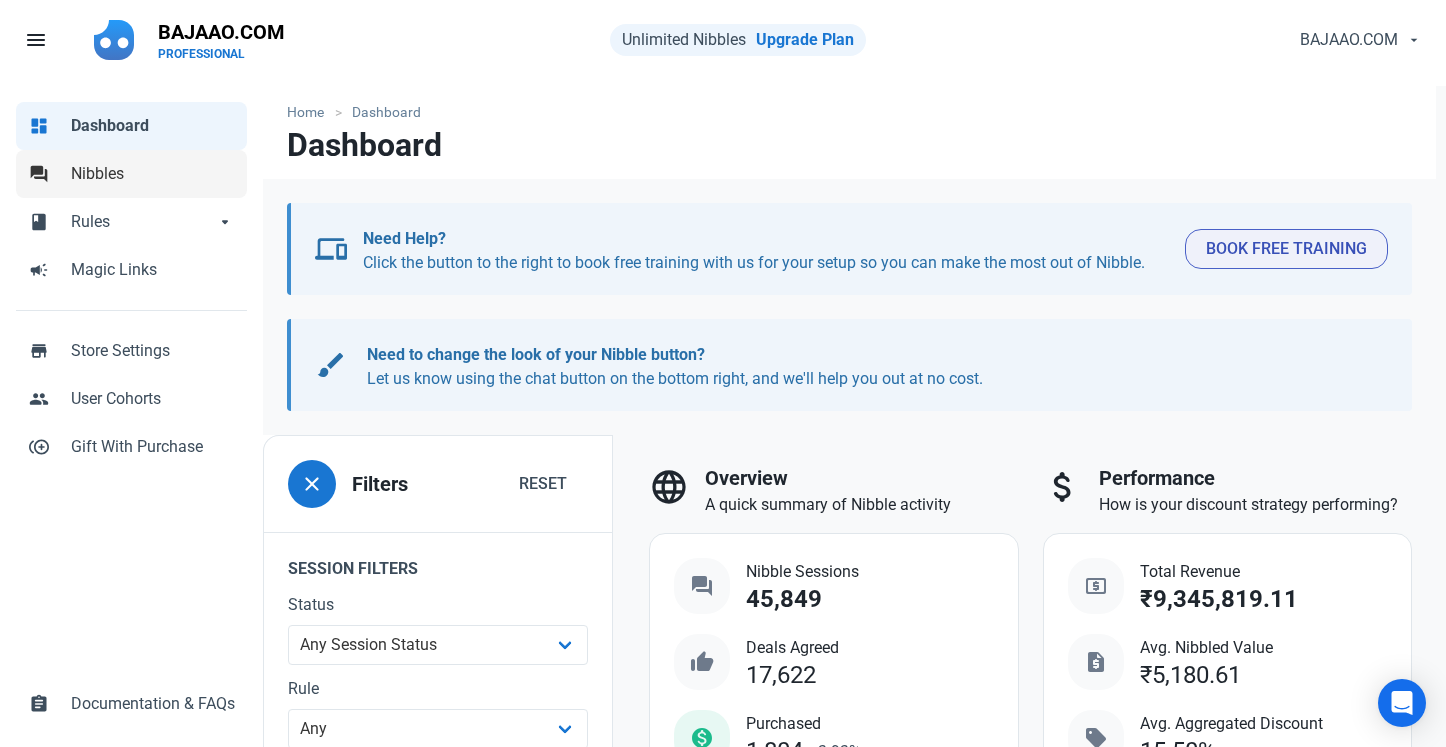 click on "Nibbles" at bounding box center (153, 174) 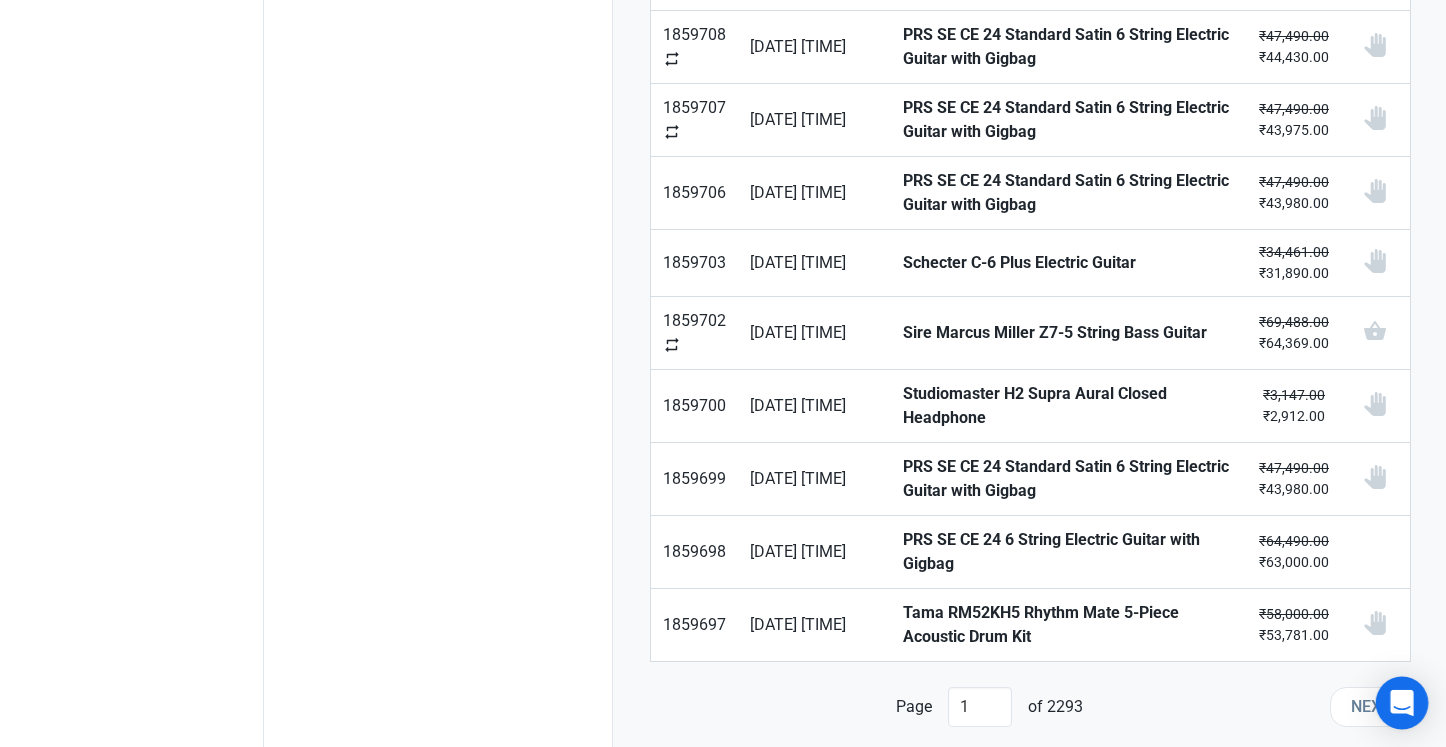 scroll, scrollTop: 1380, scrollLeft: 0, axis: vertical 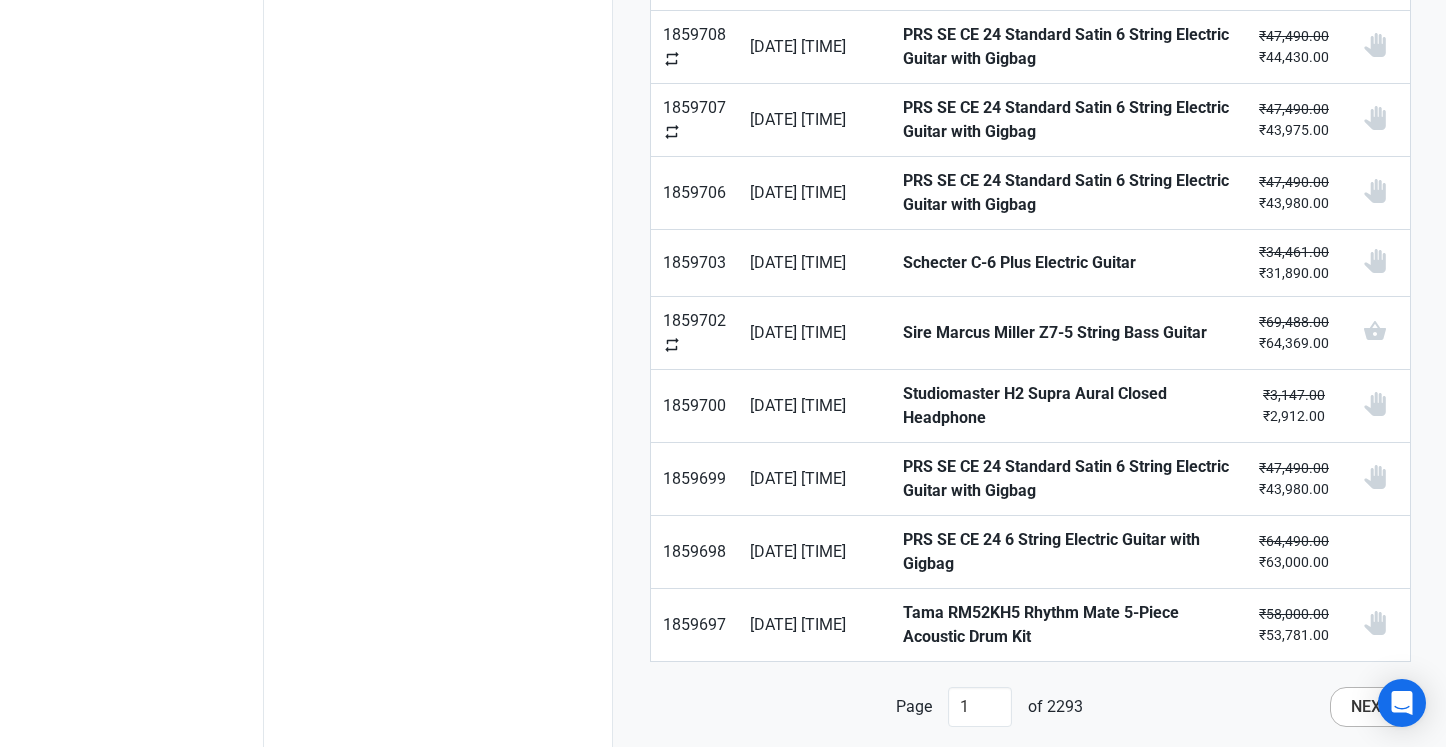 click on "Next" at bounding box center [1371, 707] 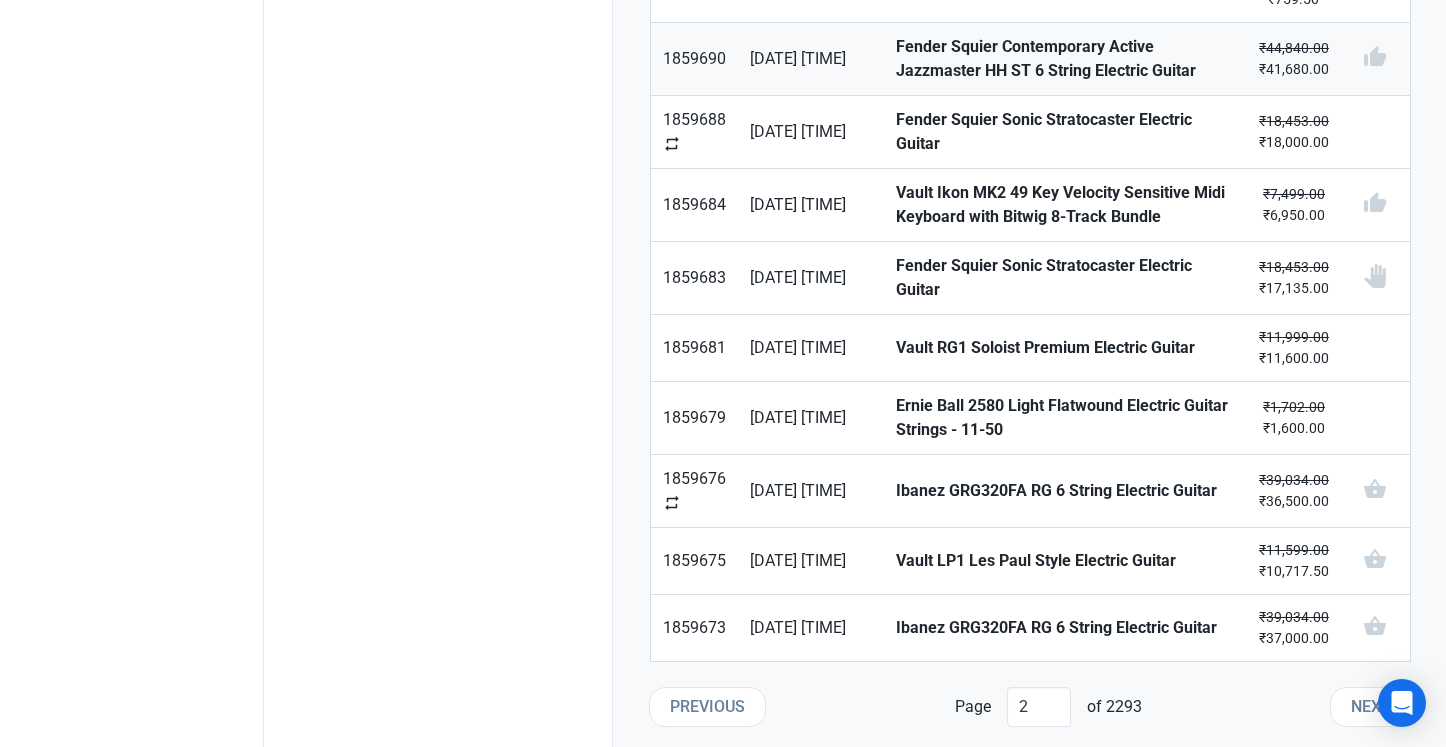 scroll, scrollTop: 1380, scrollLeft: 0, axis: vertical 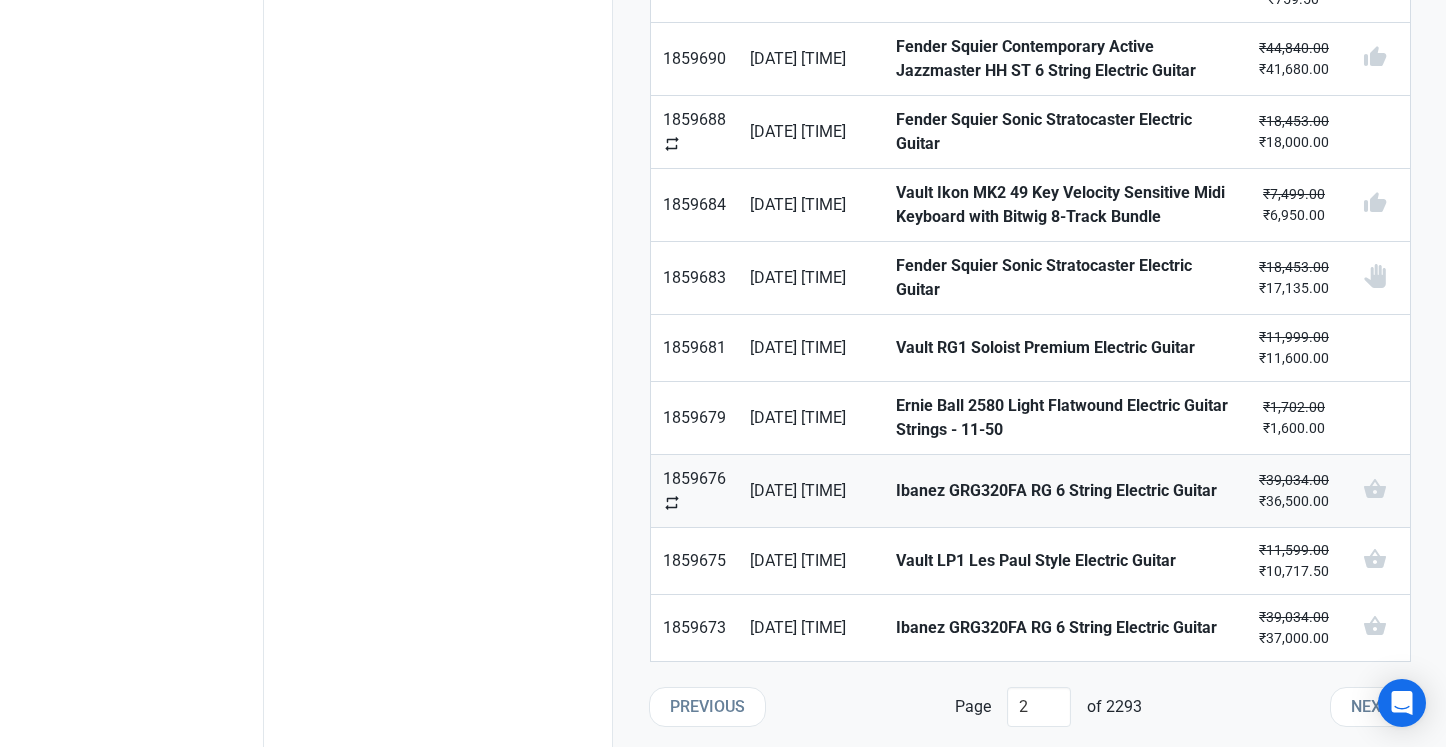 click on "Ibanez GRG320FA RG 6 String Electric Guitar" at bounding box center (694, 491) 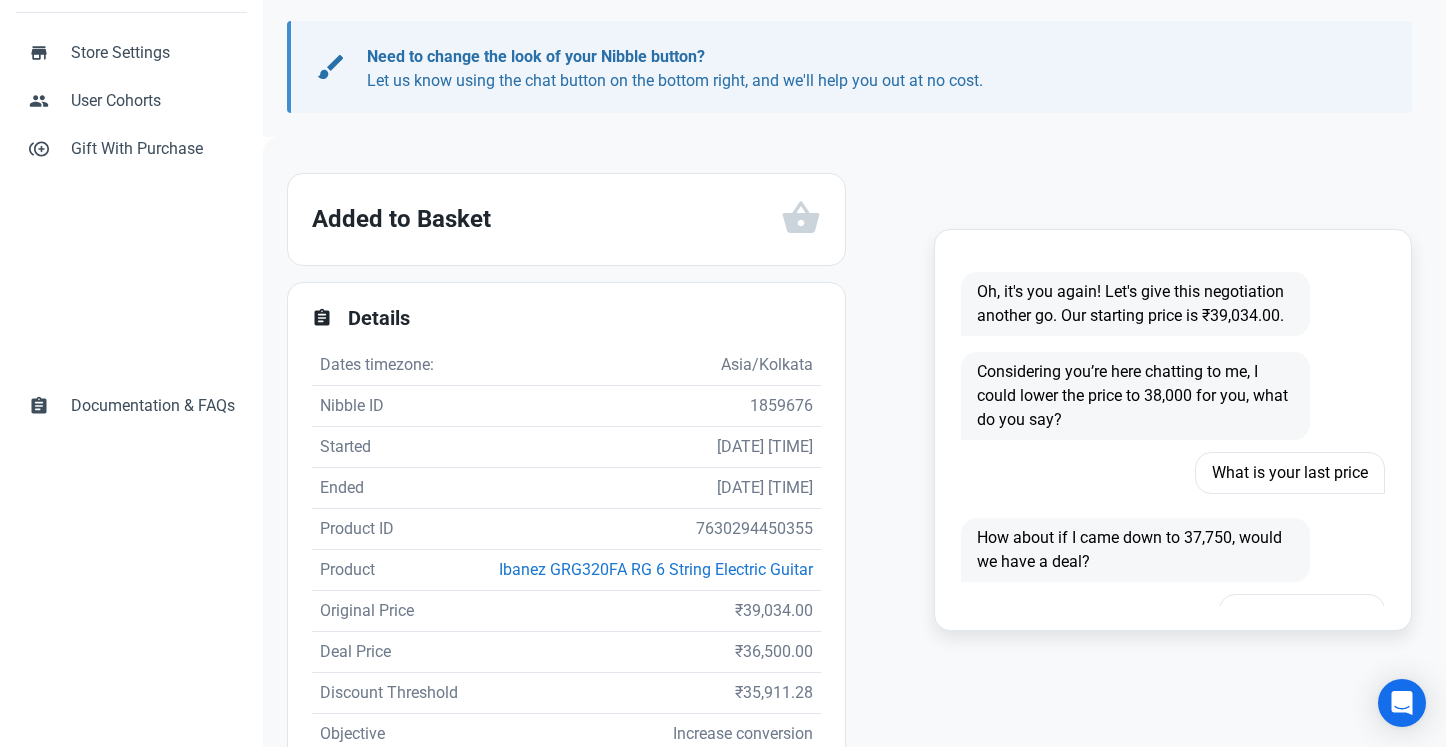 scroll, scrollTop: 473, scrollLeft: 0, axis: vertical 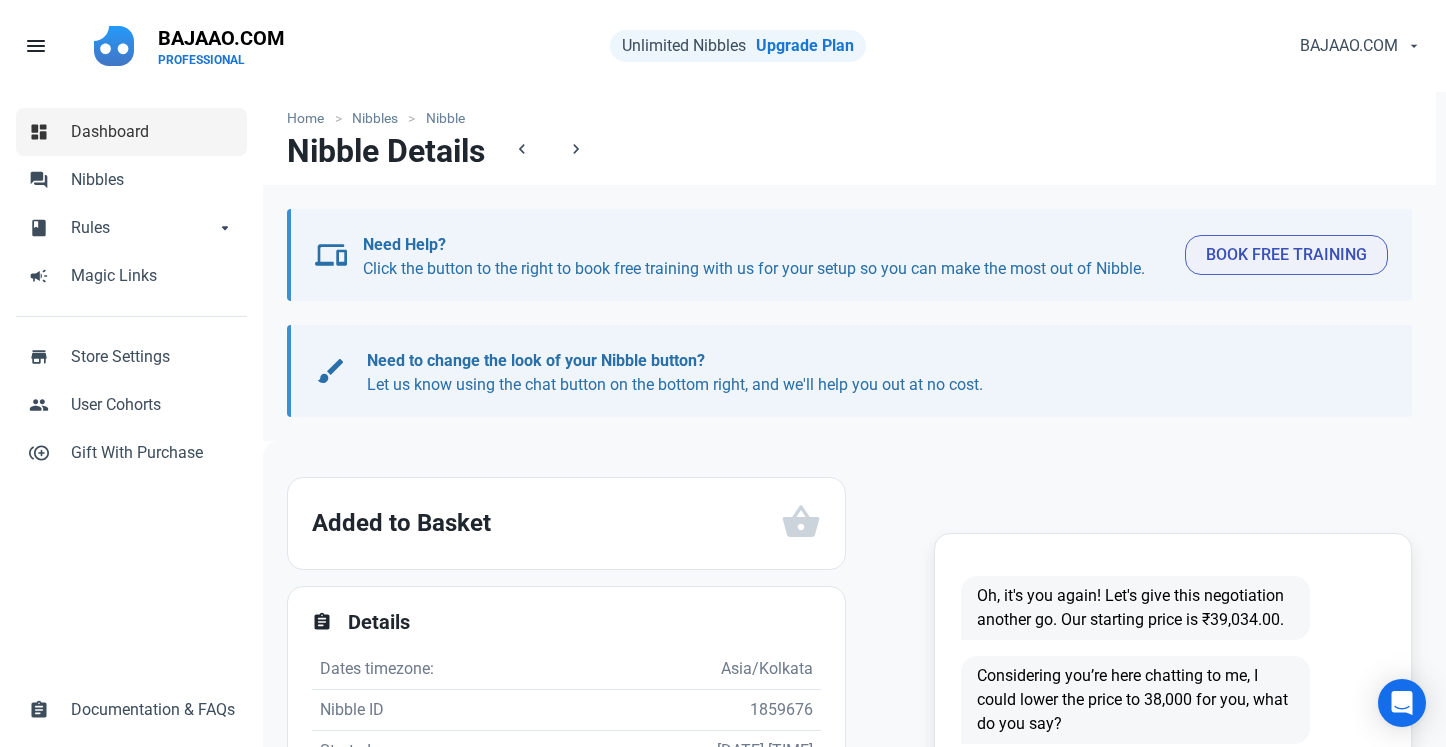 click on "Dashboard" at bounding box center (153, 132) 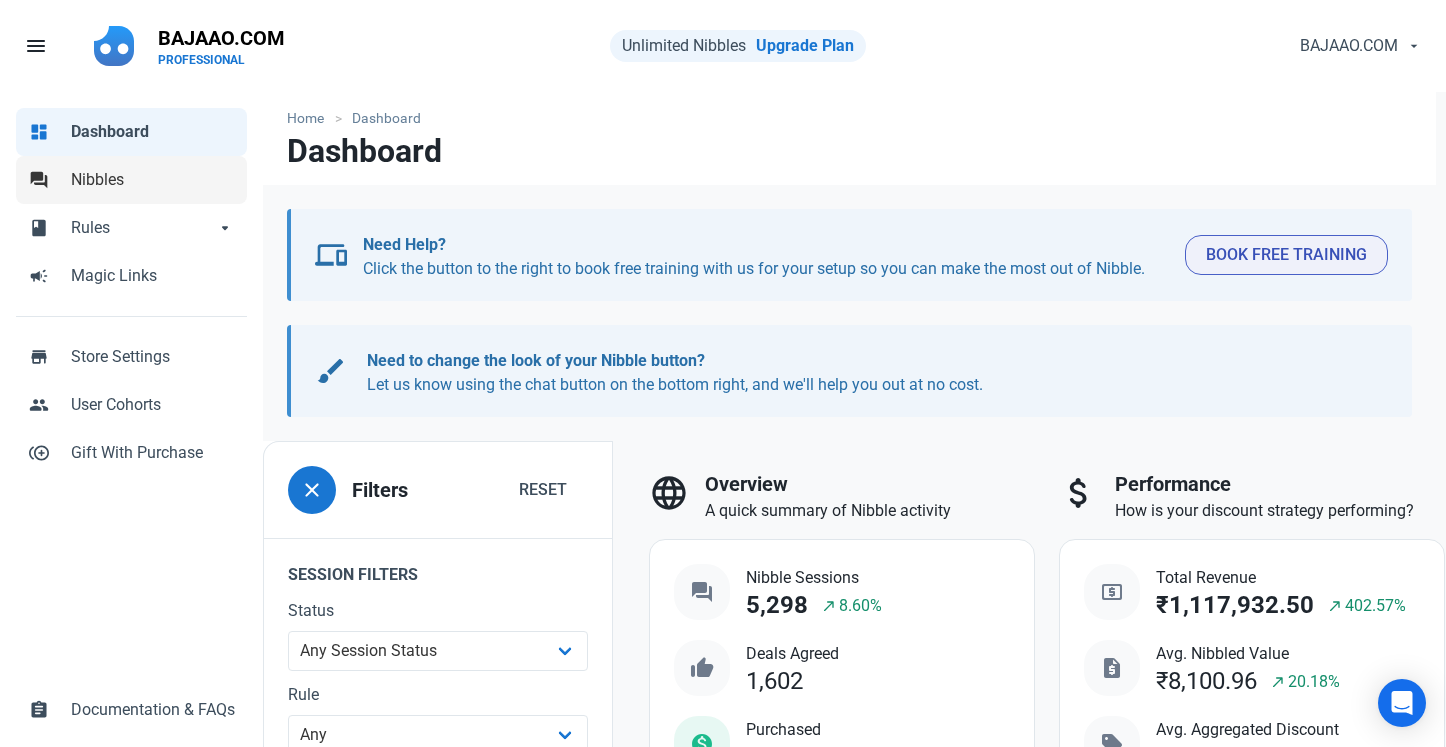 click on "Nibbles" at bounding box center (153, 180) 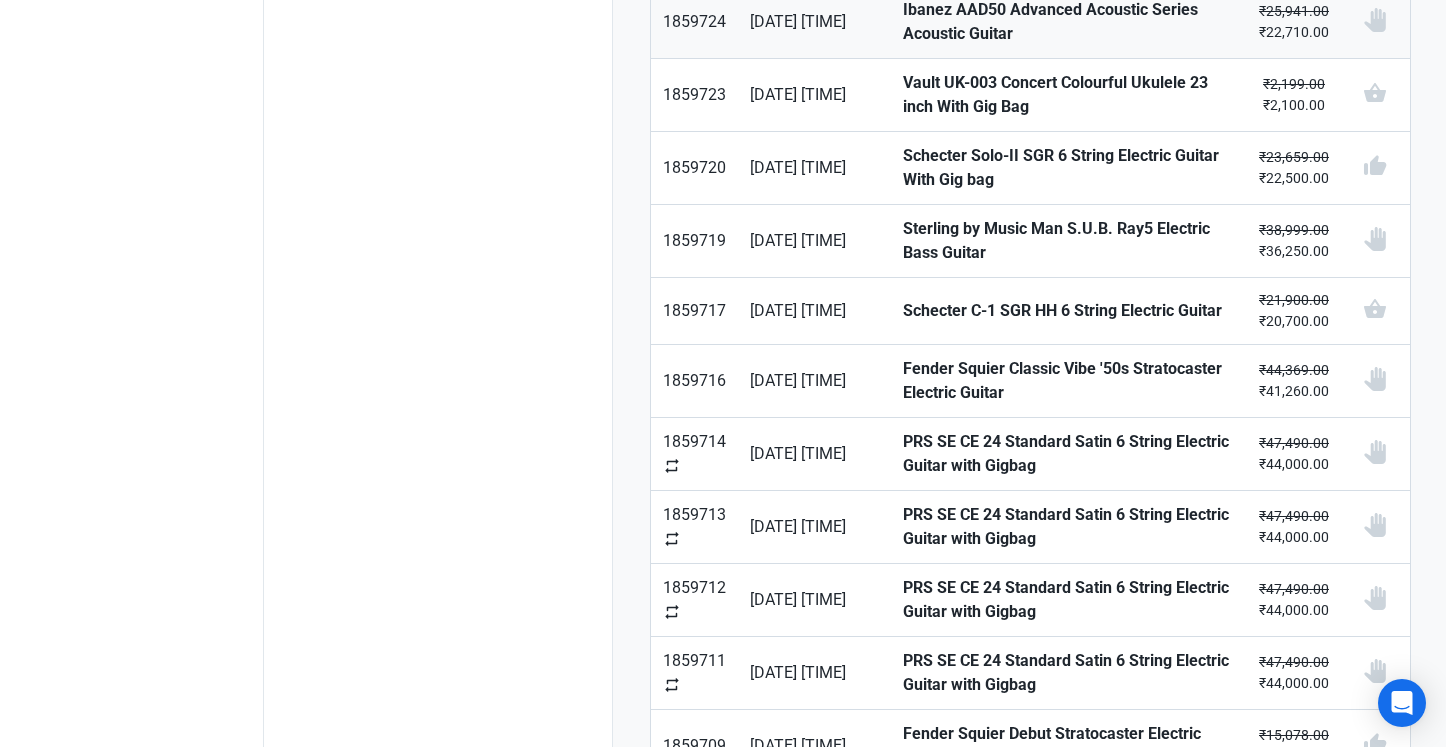 scroll, scrollTop: 1016, scrollLeft: 0, axis: vertical 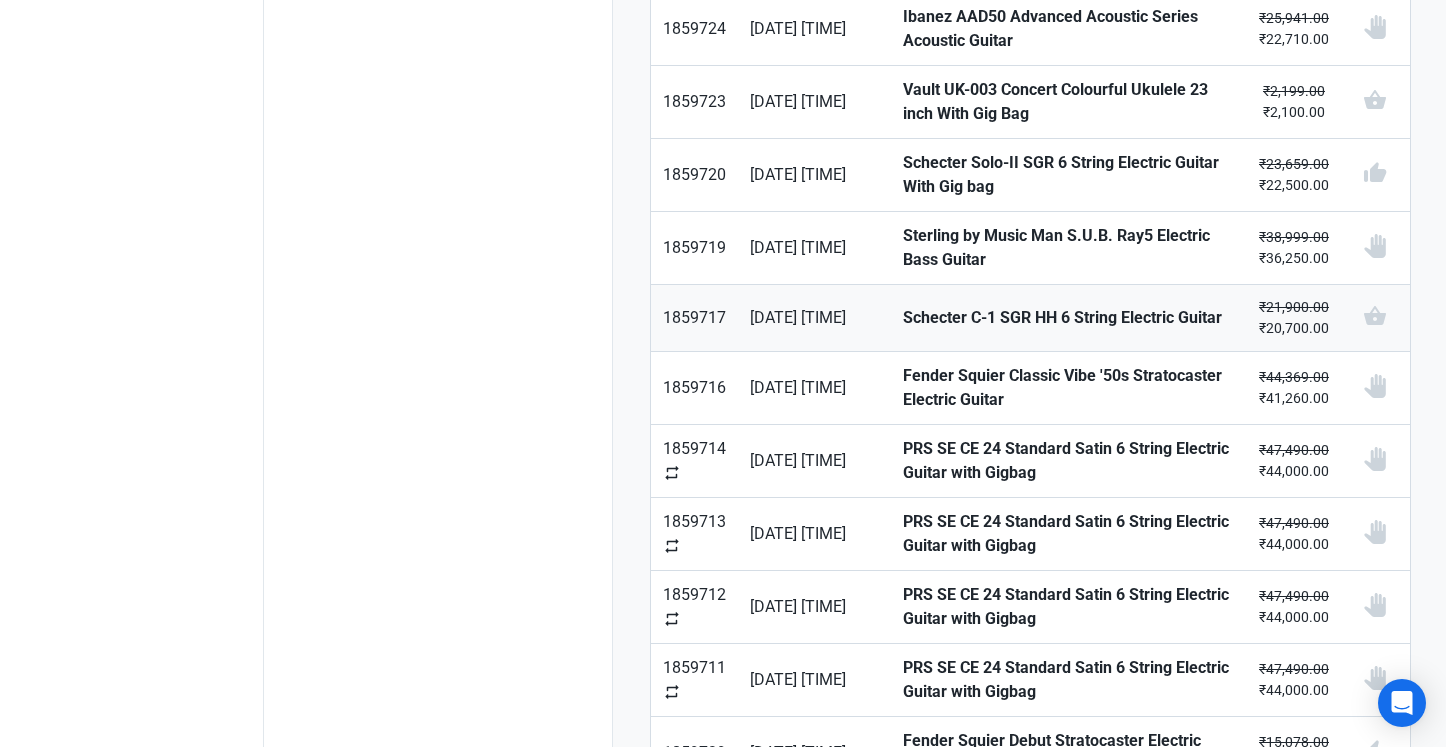 click on "Schecter C-1 SGR HH 6 String Electric Guitar" at bounding box center [694, 318] 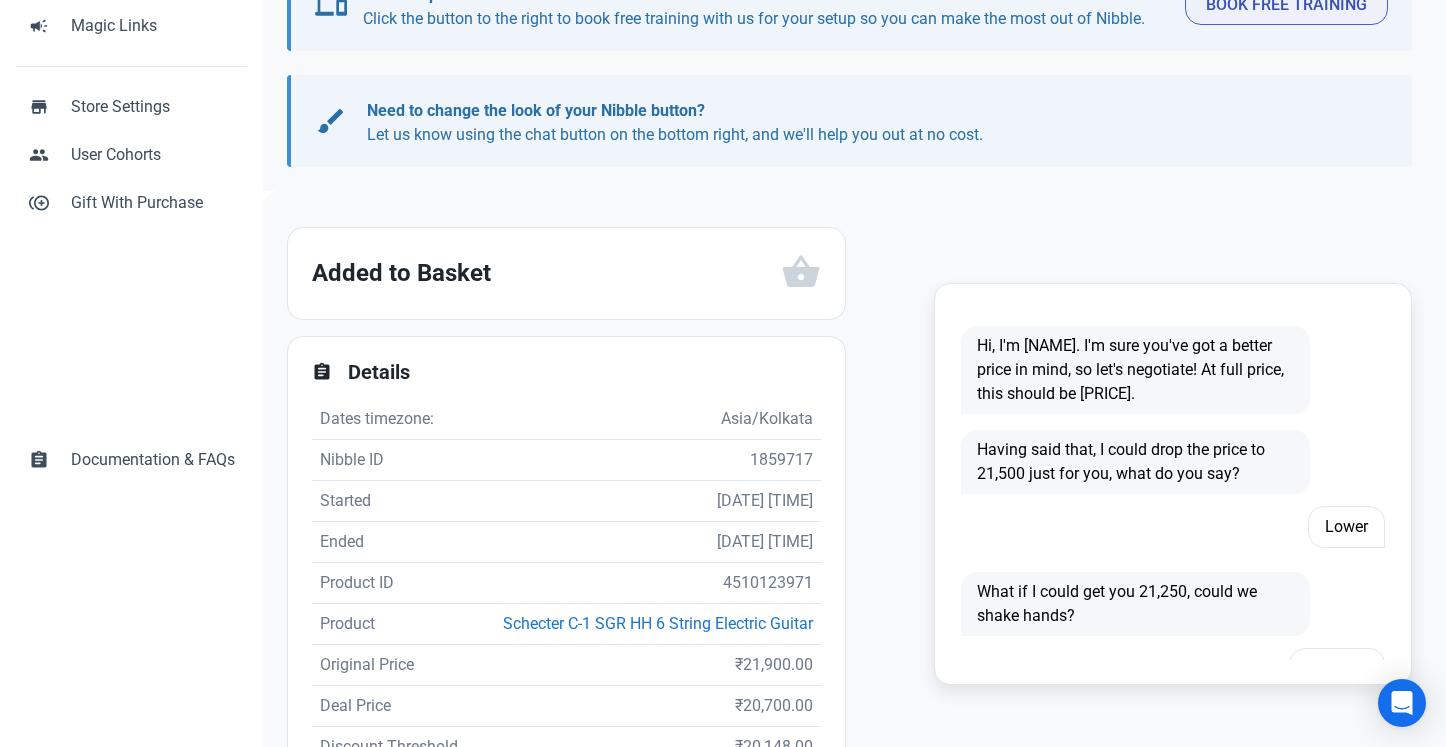 scroll, scrollTop: 341, scrollLeft: 0, axis: vertical 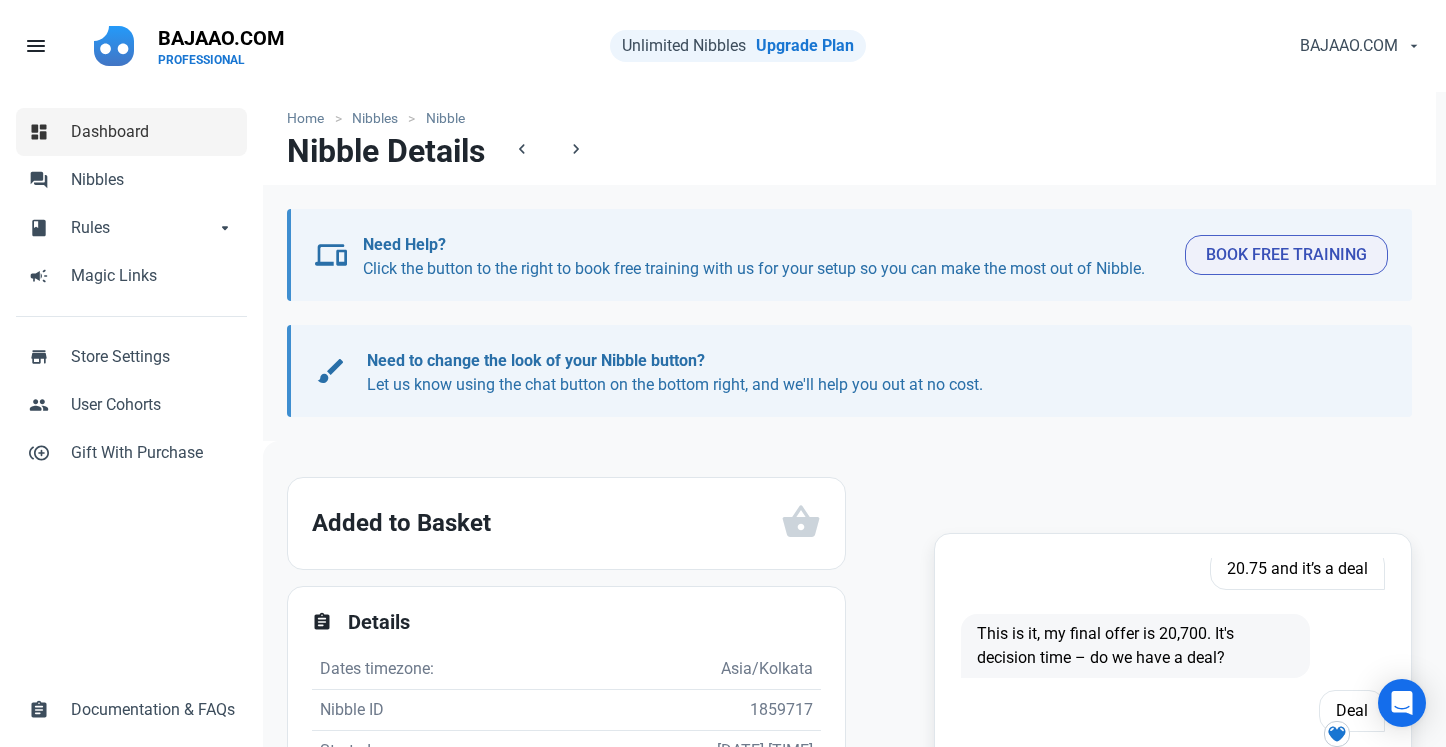 click on "Dashboard" at bounding box center [153, 132] 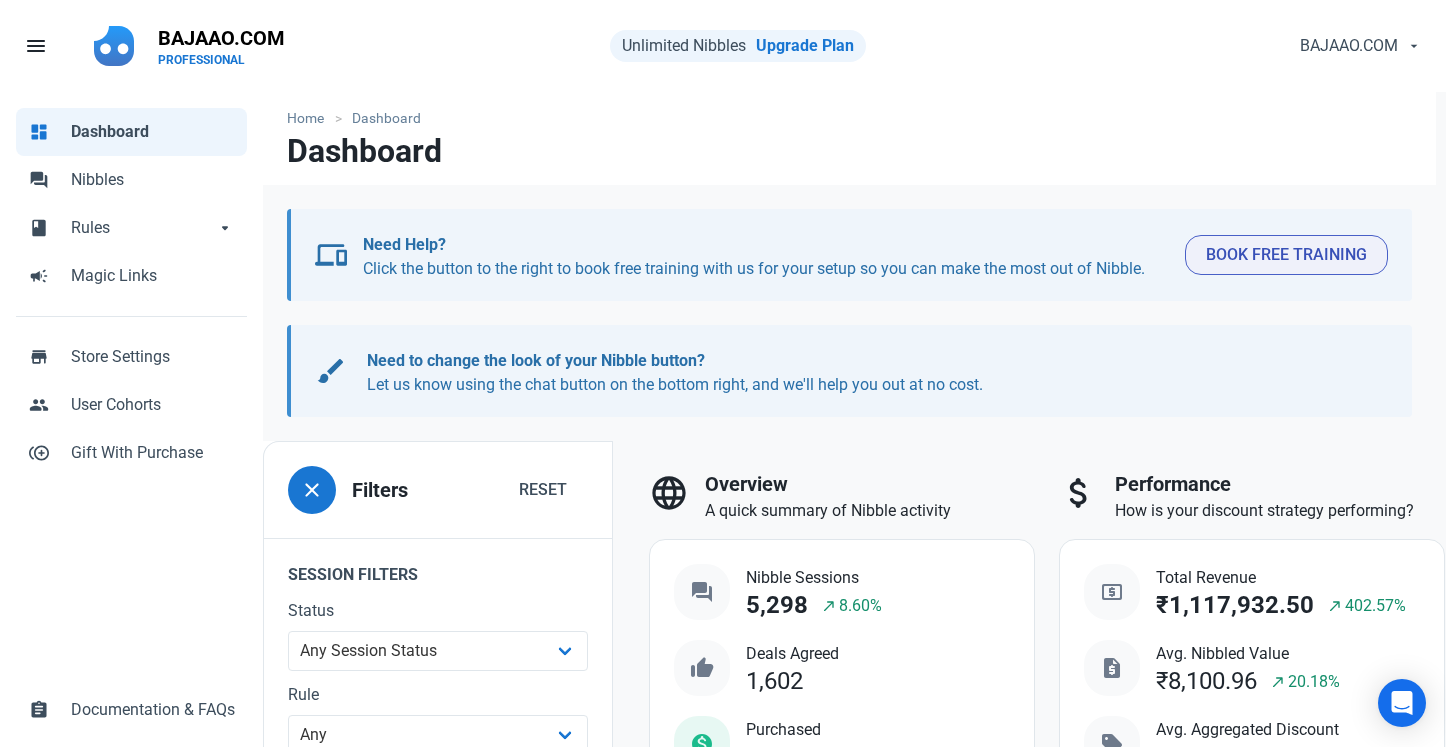 scroll, scrollTop: 0, scrollLeft: 0, axis: both 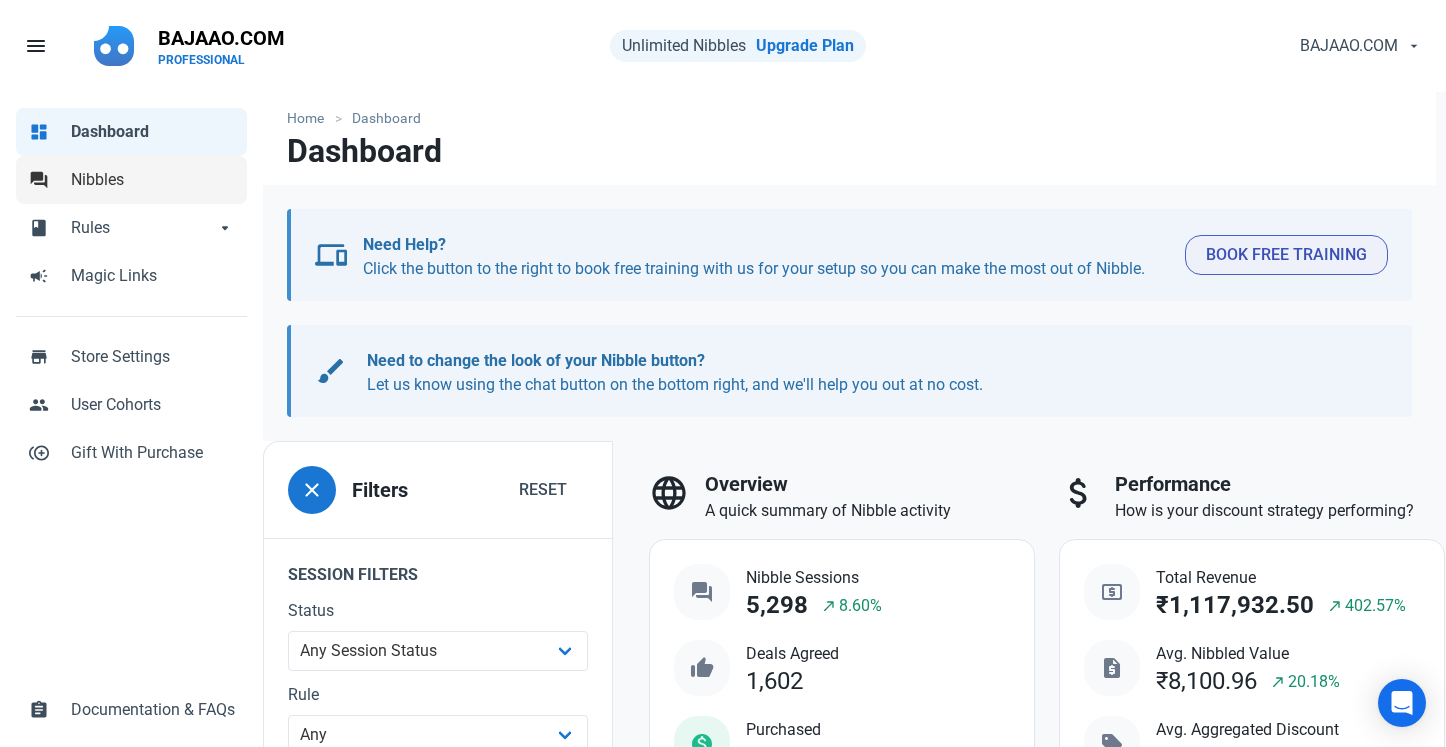 click on "Nibbles" at bounding box center [153, 180] 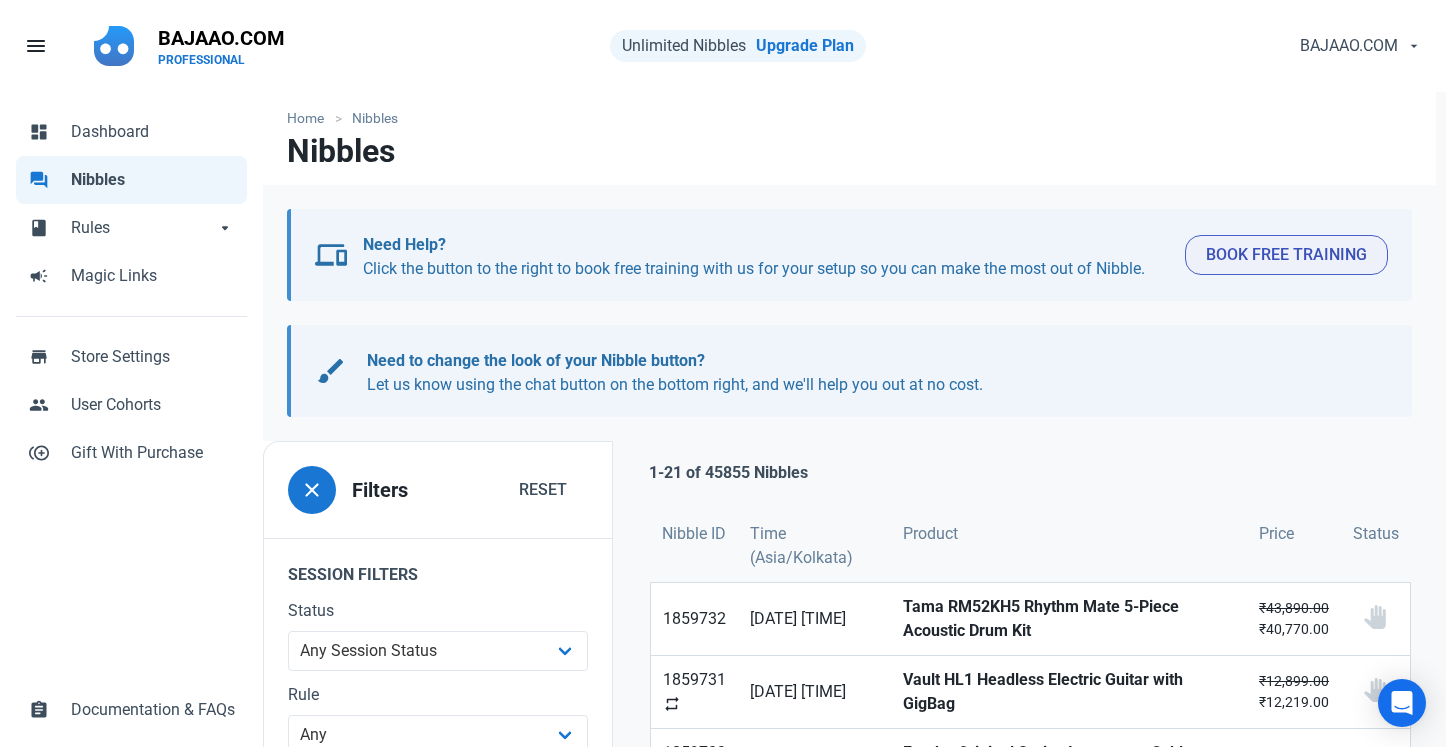 scroll, scrollTop: 0, scrollLeft: 0, axis: both 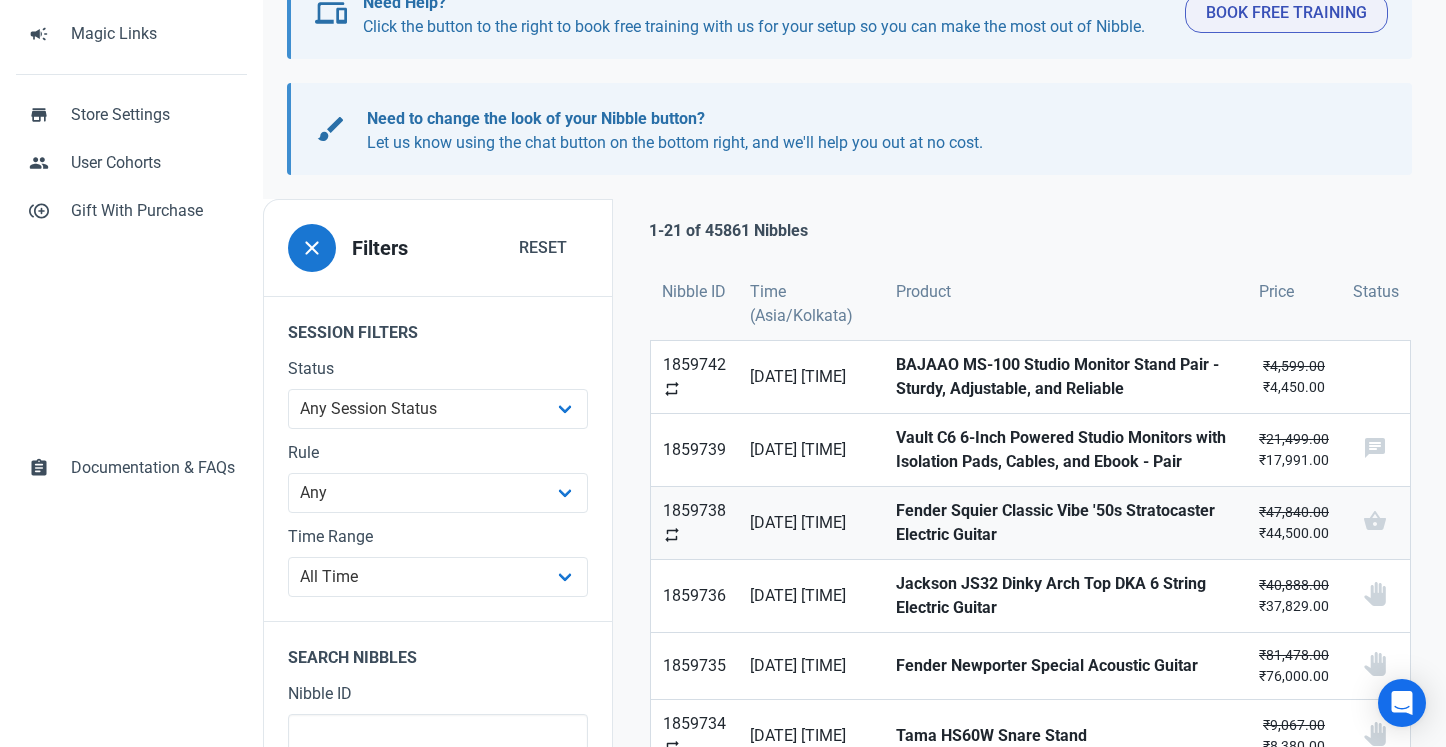 click on "₹47,840.00  ₹44,500.00" at bounding box center (1294, 523) 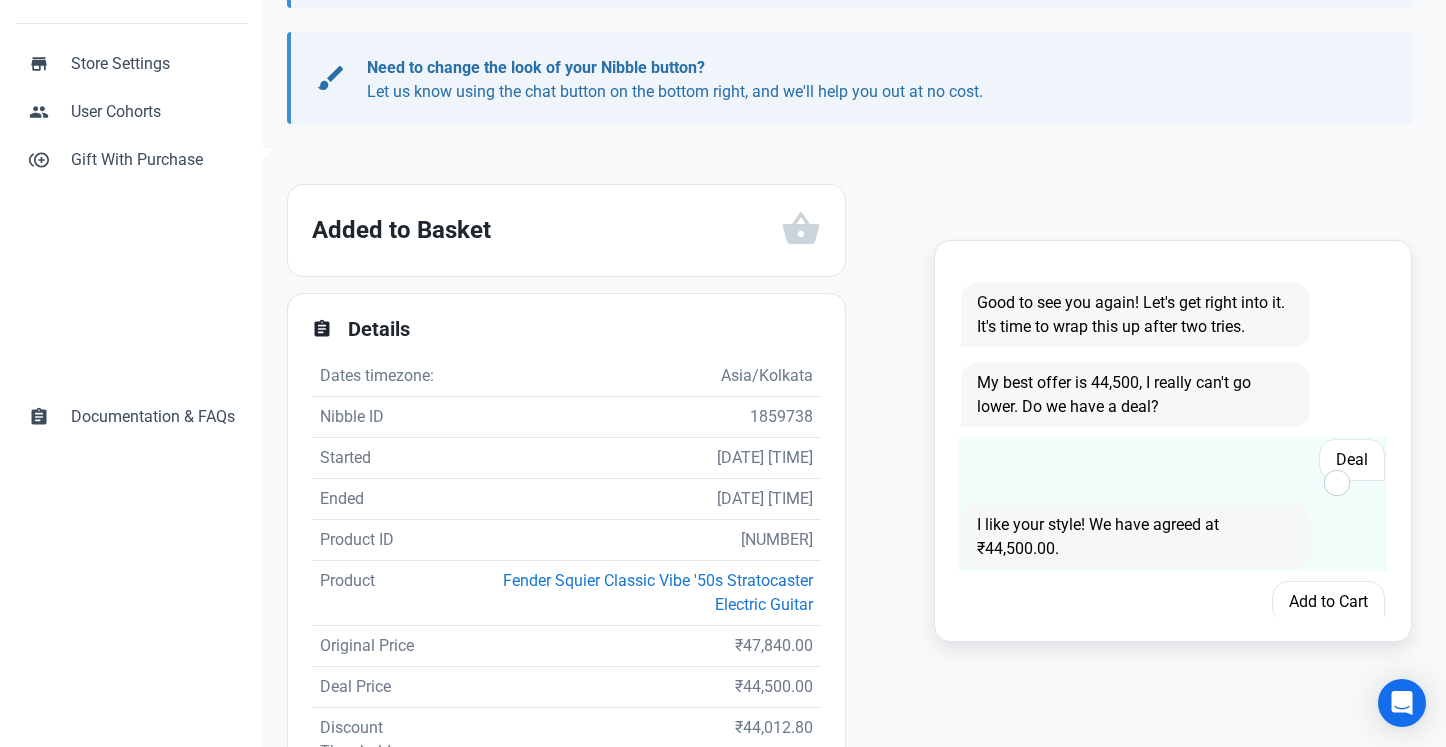 scroll, scrollTop: 323, scrollLeft: 0, axis: vertical 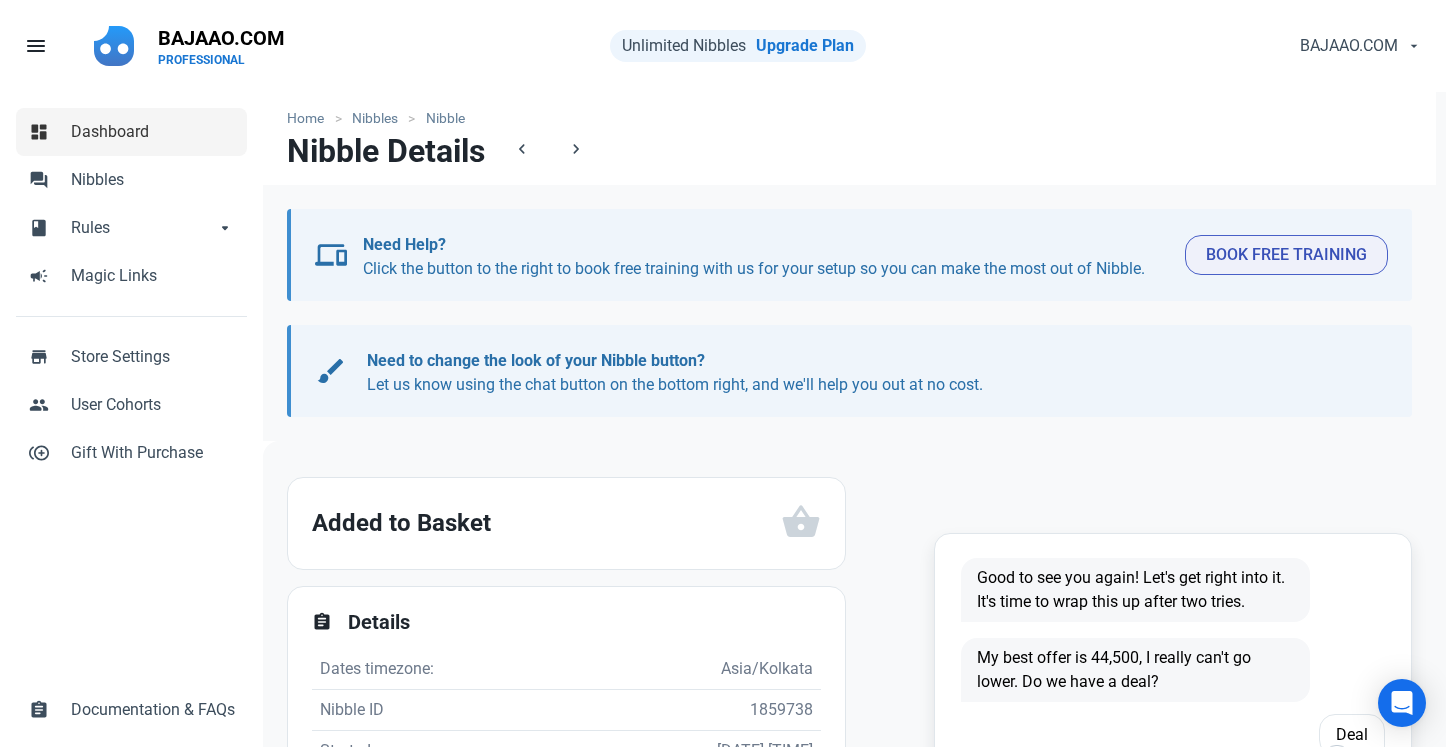 click on "dashboard Dashboard" at bounding box center (131, 132) 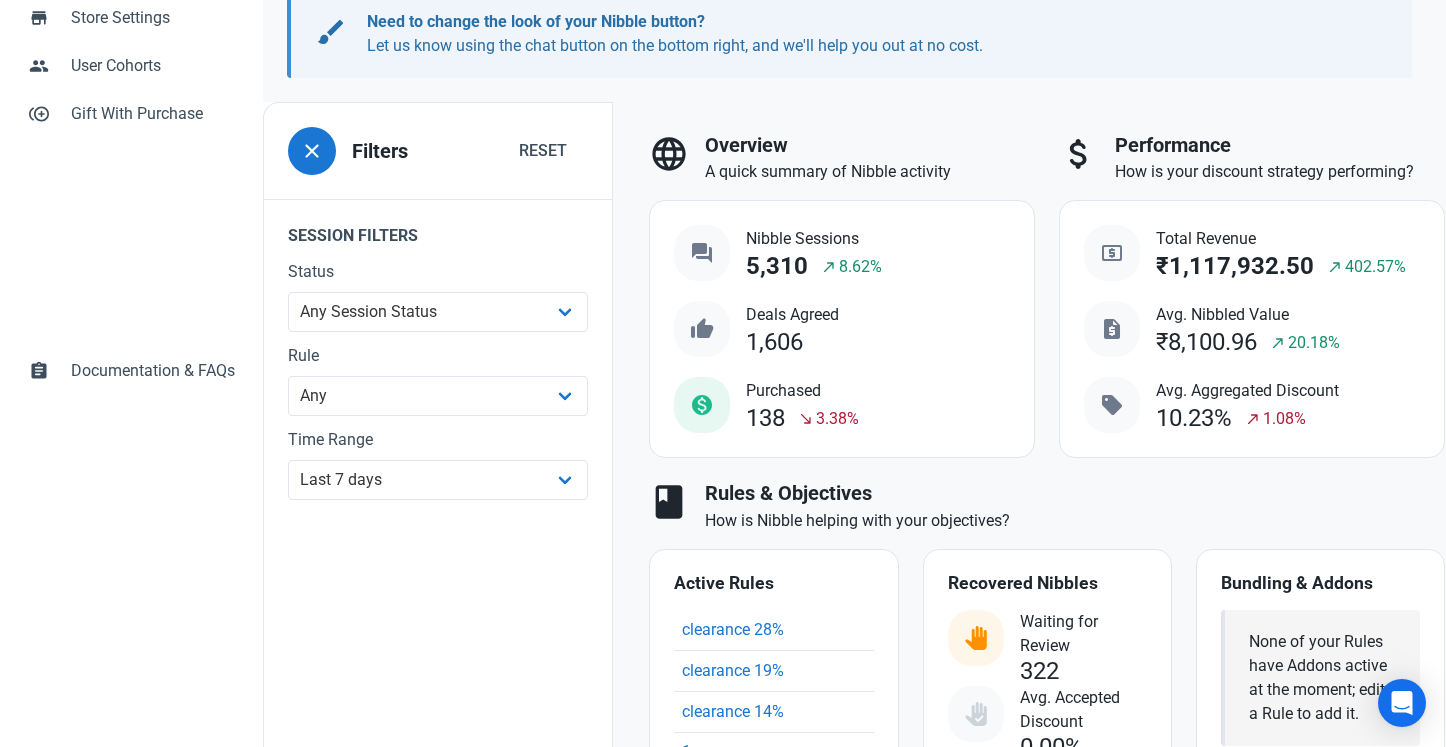 scroll, scrollTop: 0, scrollLeft: 0, axis: both 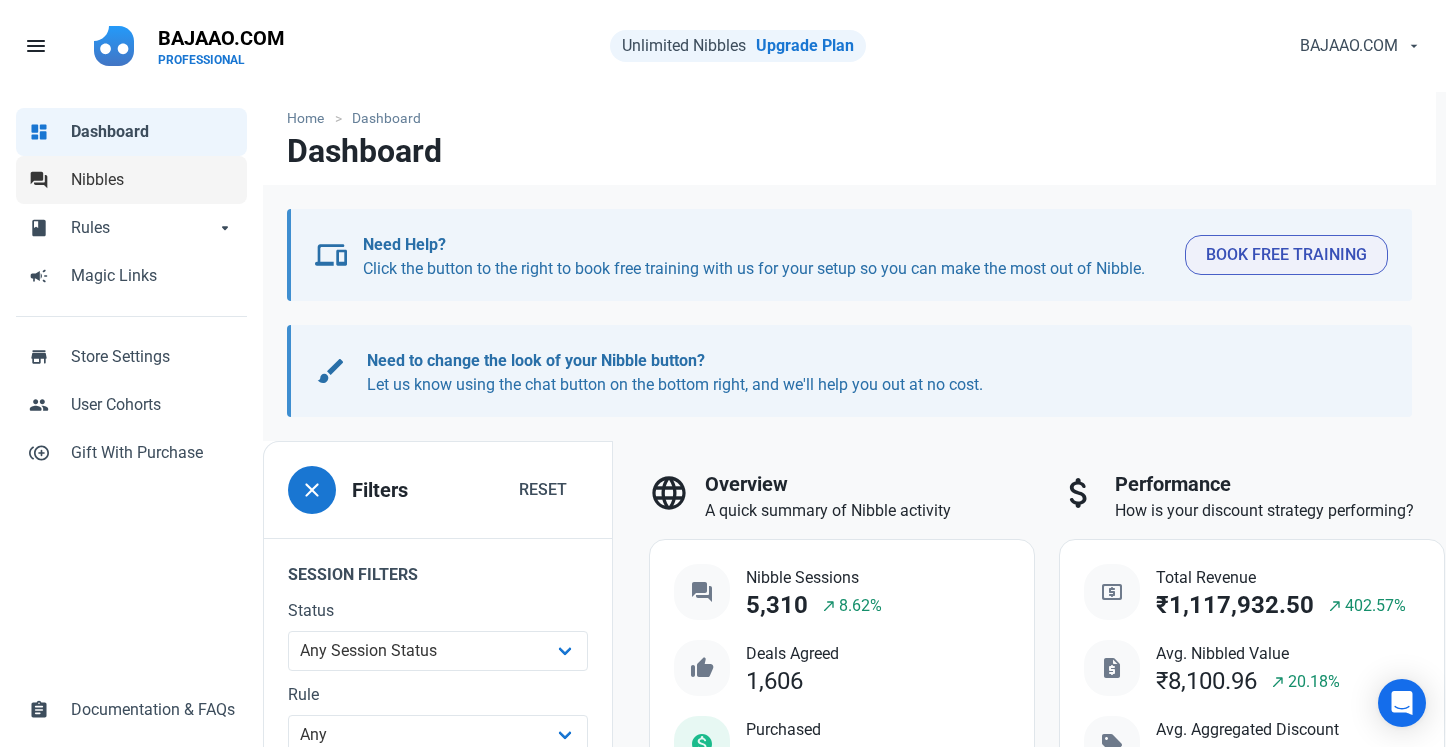 click on "Nibbles" at bounding box center (153, 180) 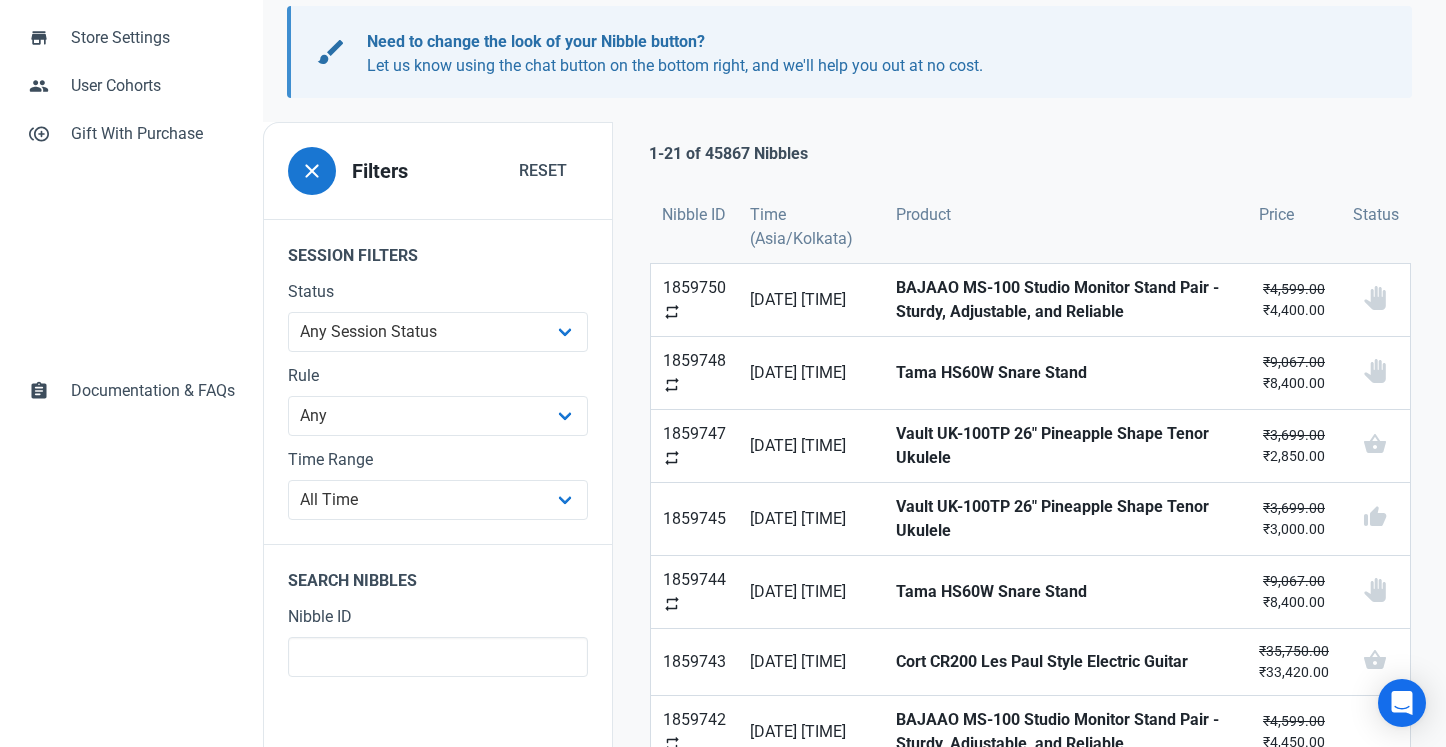 scroll, scrollTop: 321, scrollLeft: 0, axis: vertical 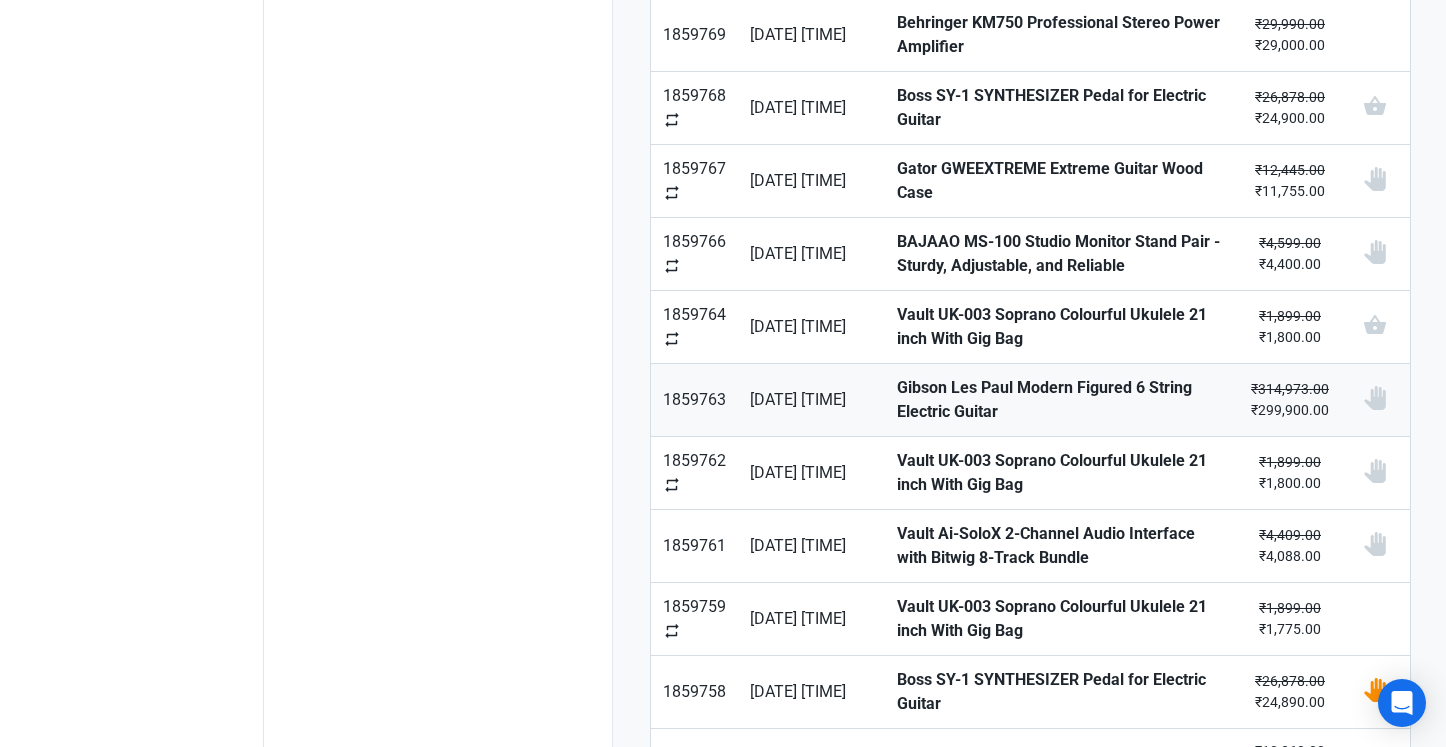 click on "Gibson Les Paul Modern Figured 6 String Electric Guitar" at bounding box center [1062, 400] 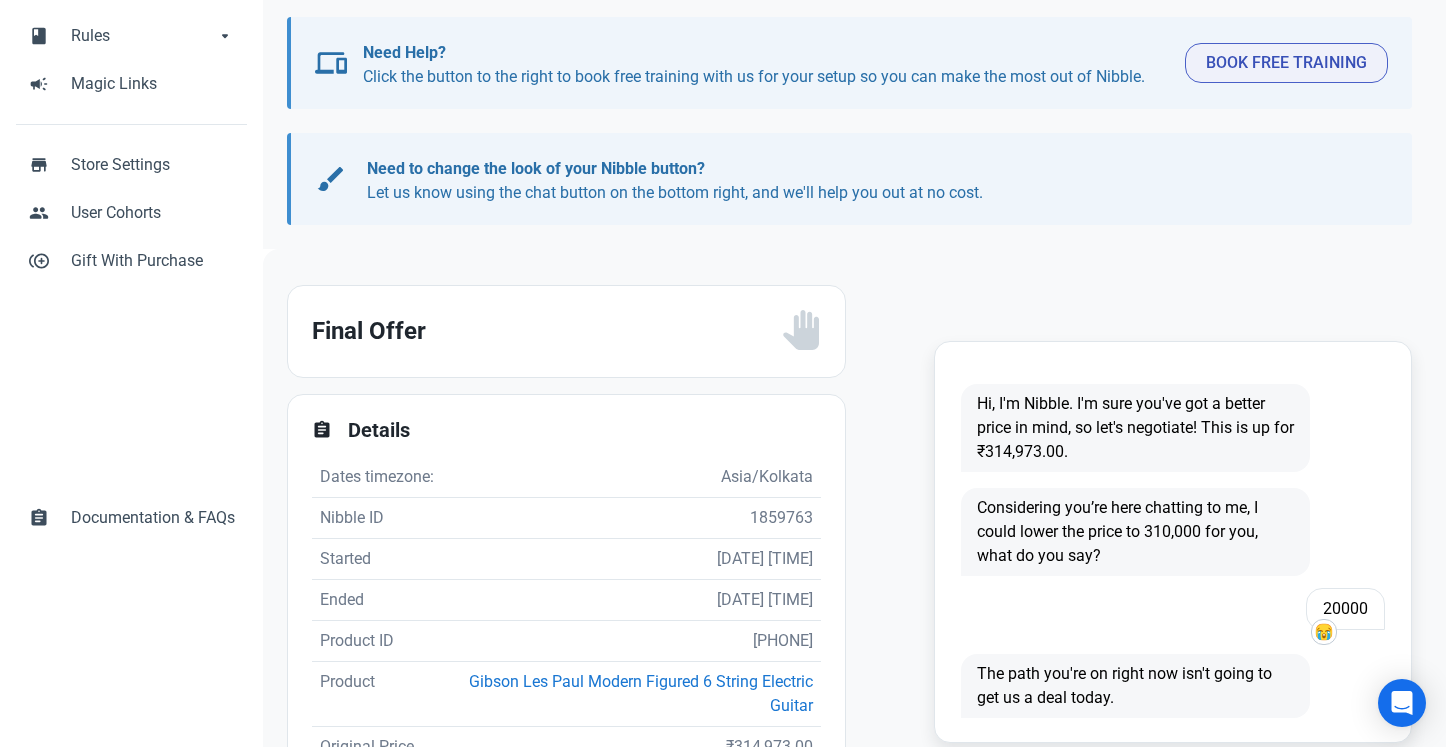 scroll, scrollTop: 322, scrollLeft: 0, axis: vertical 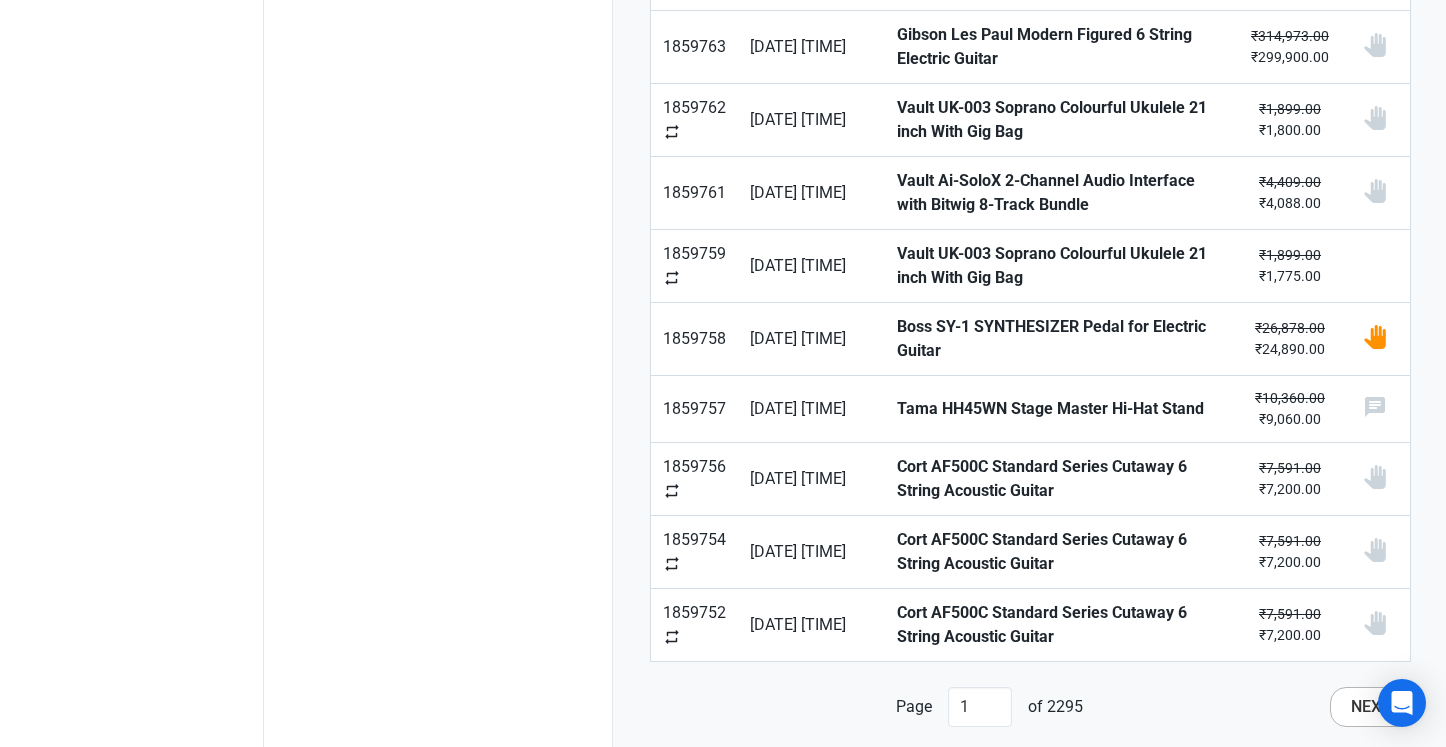 click on "Next" at bounding box center [1371, 707] 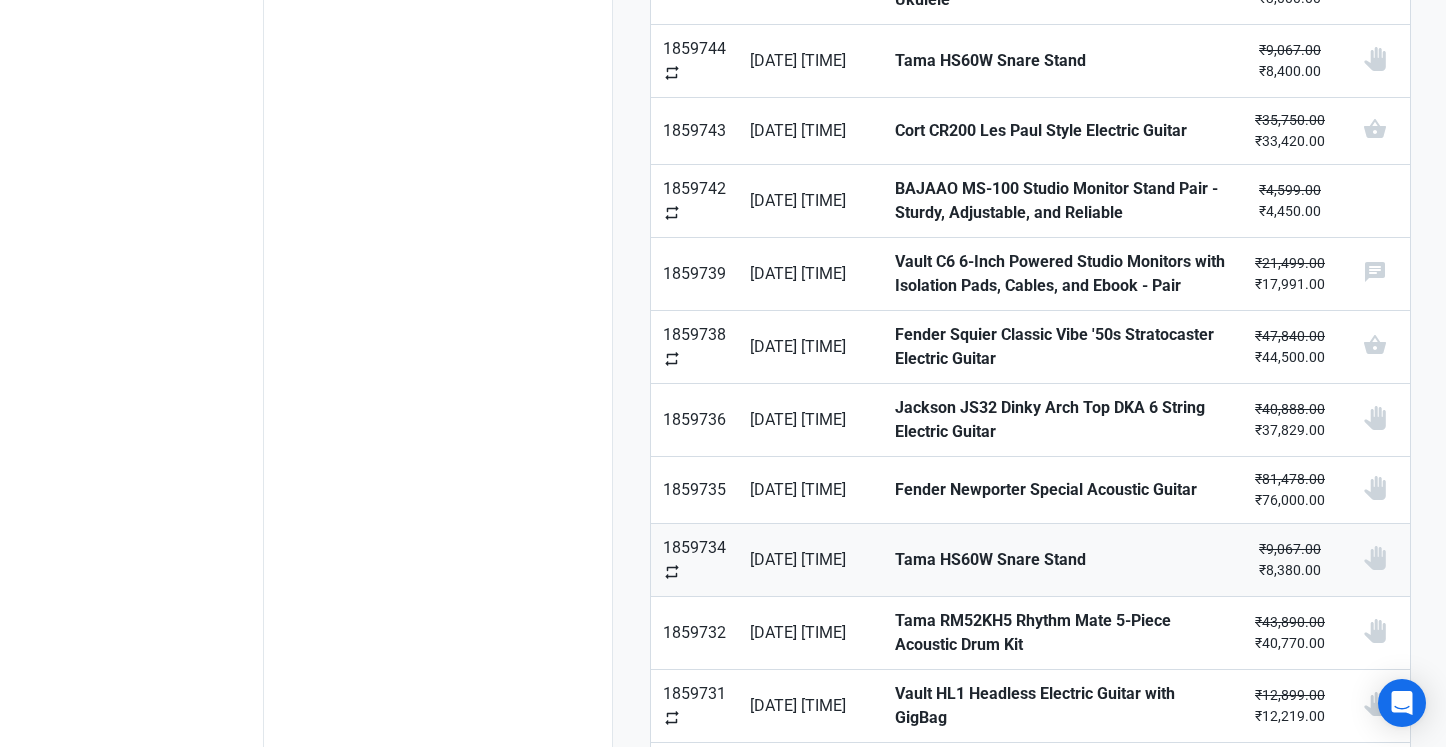 scroll, scrollTop: 995, scrollLeft: 0, axis: vertical 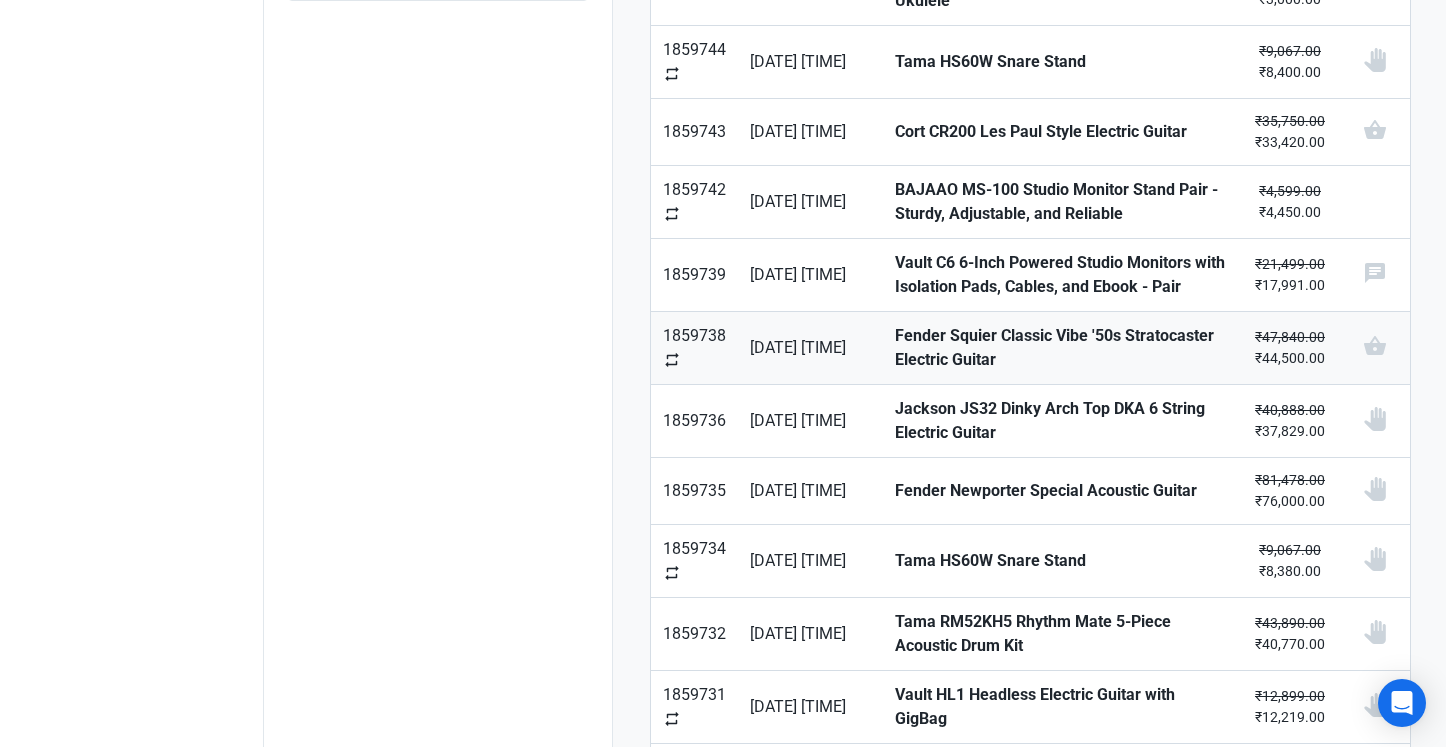 click on "Fender Squier Classic Vibe '50s Stratocaster Electric Guitar" at bounding box center [694, 348] 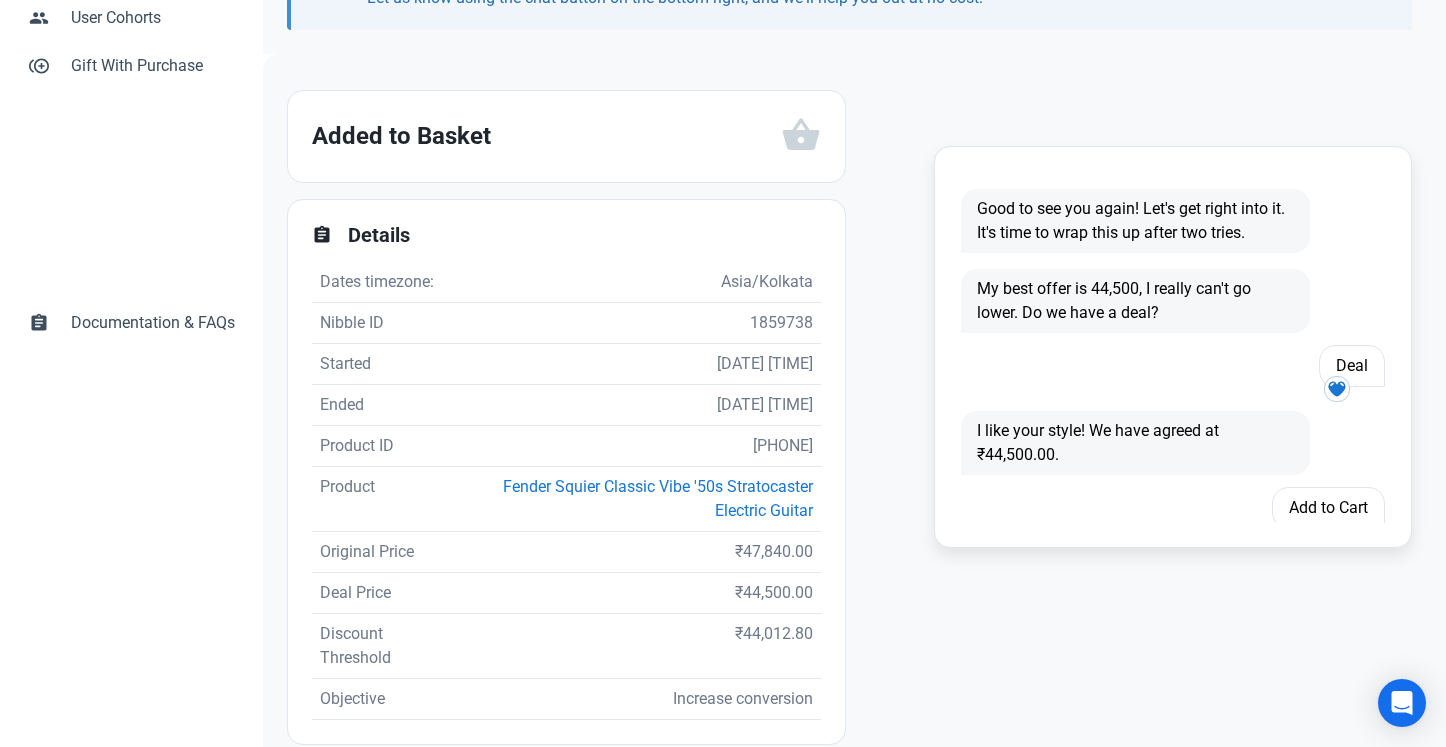 scroll, scrollTop: 392, scrollLeft: 0, axis: vertical 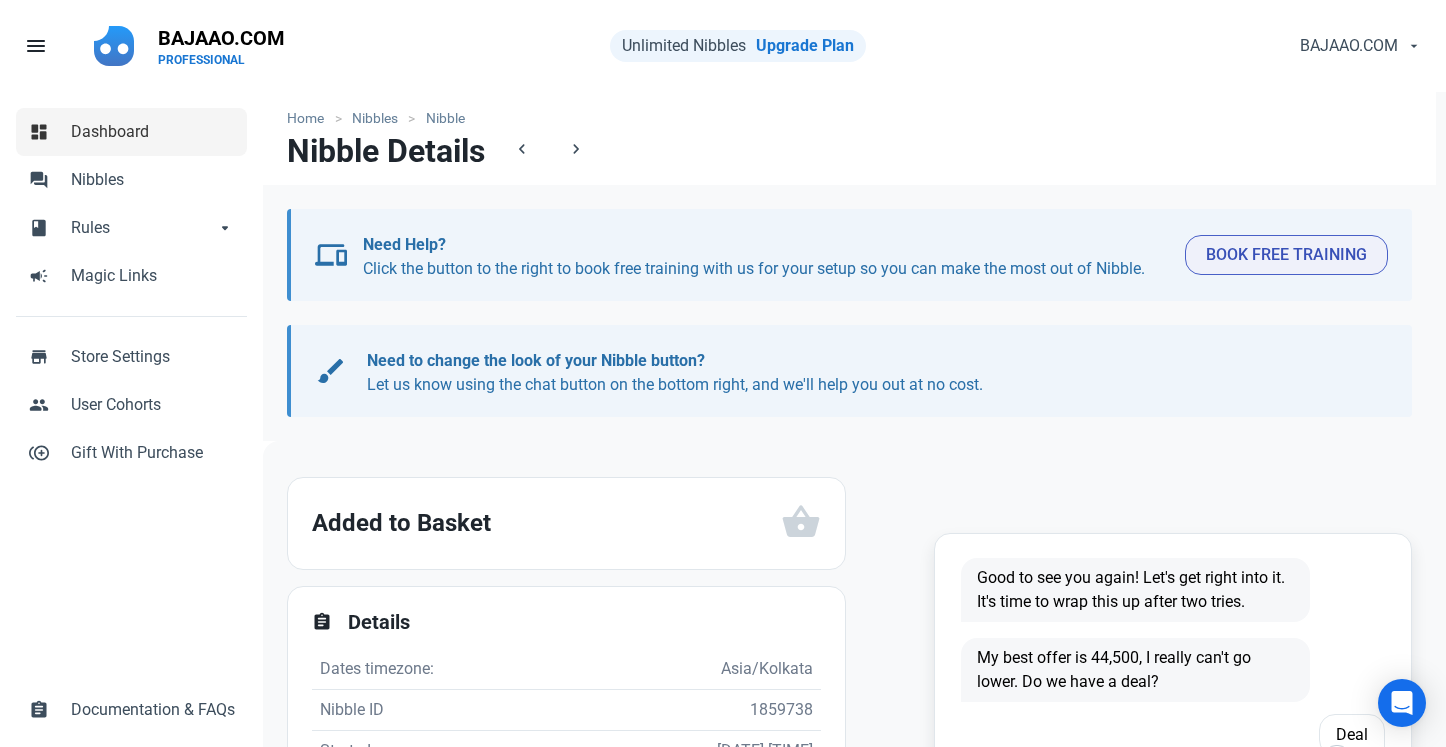 click on "dashboard Dashboard" at bounding box center (131, 132) 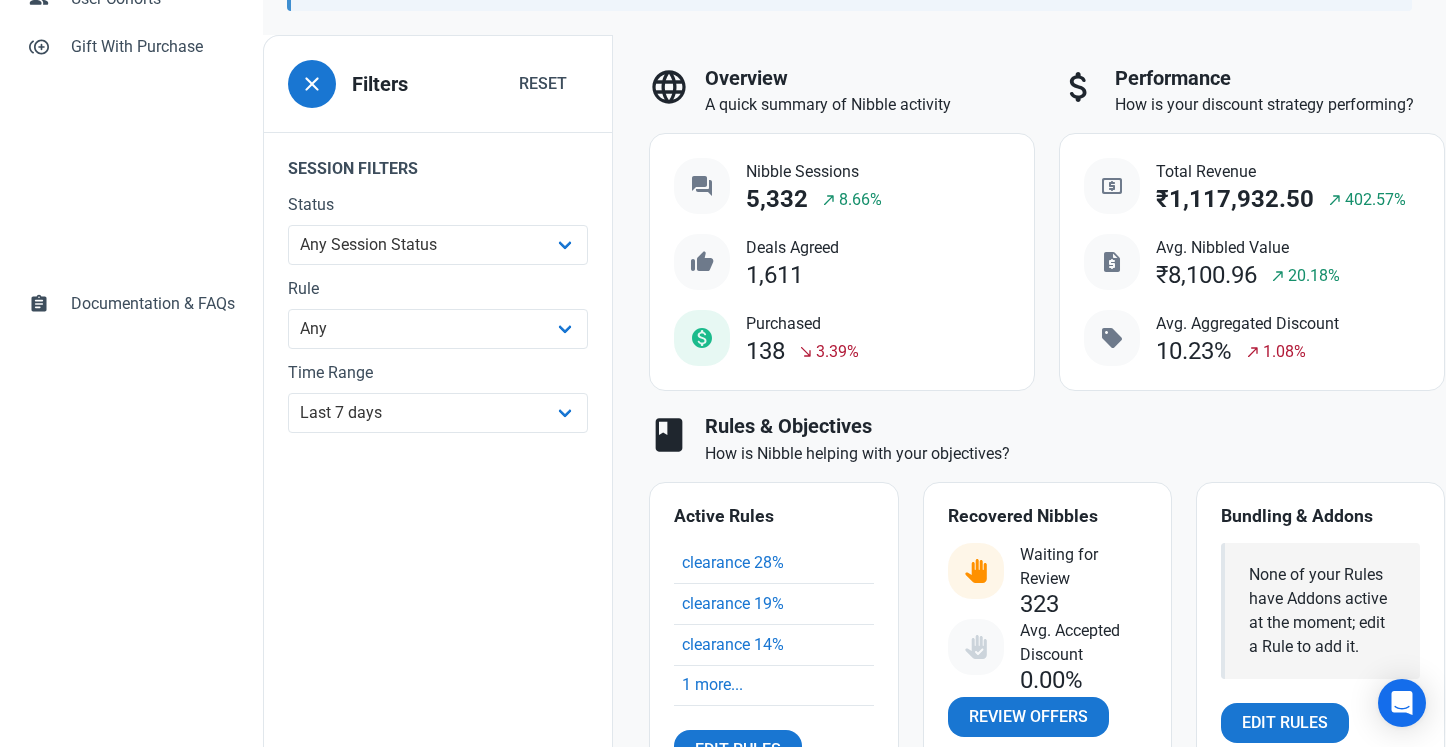 scroll, scrollTop: 406, scrollLeft: 0, axis: vertical 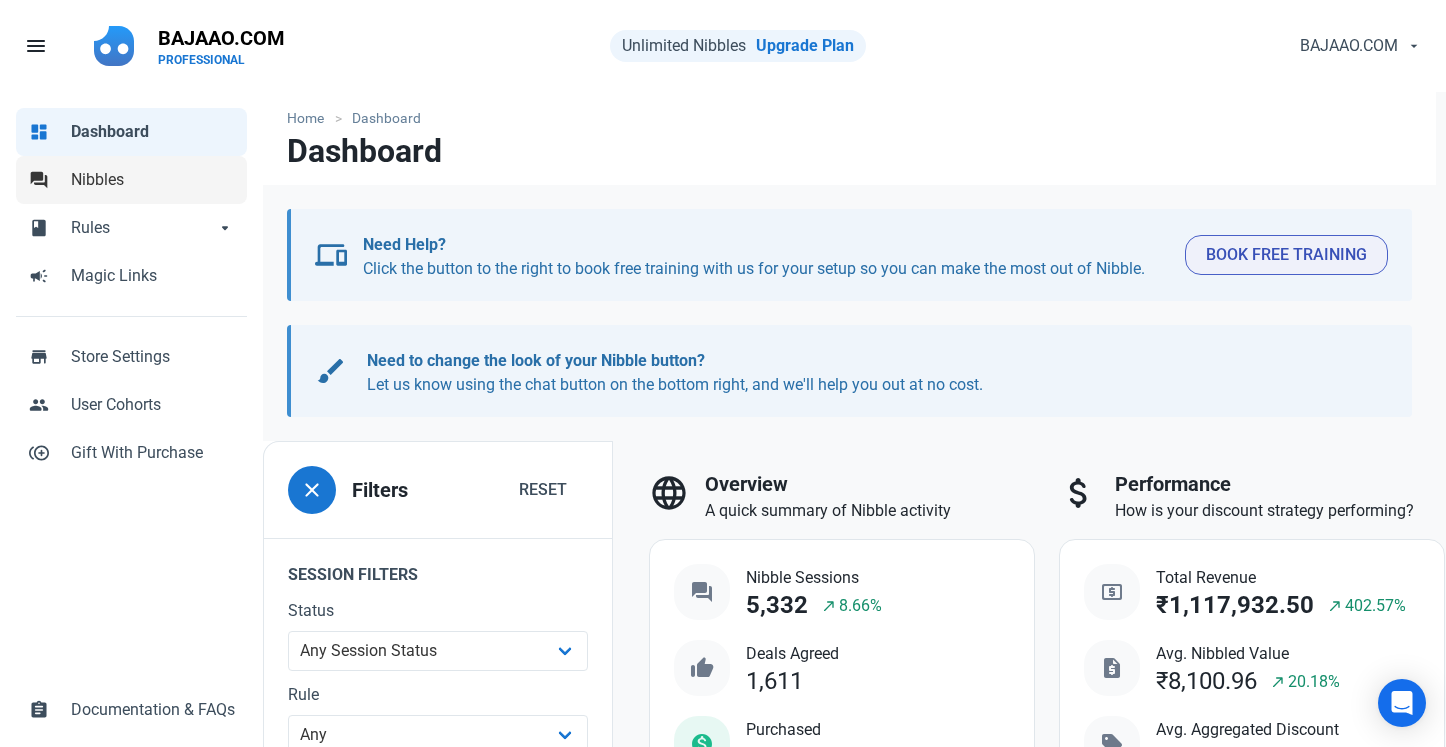 click on "Nibbles" at bounding box center (153, 180) 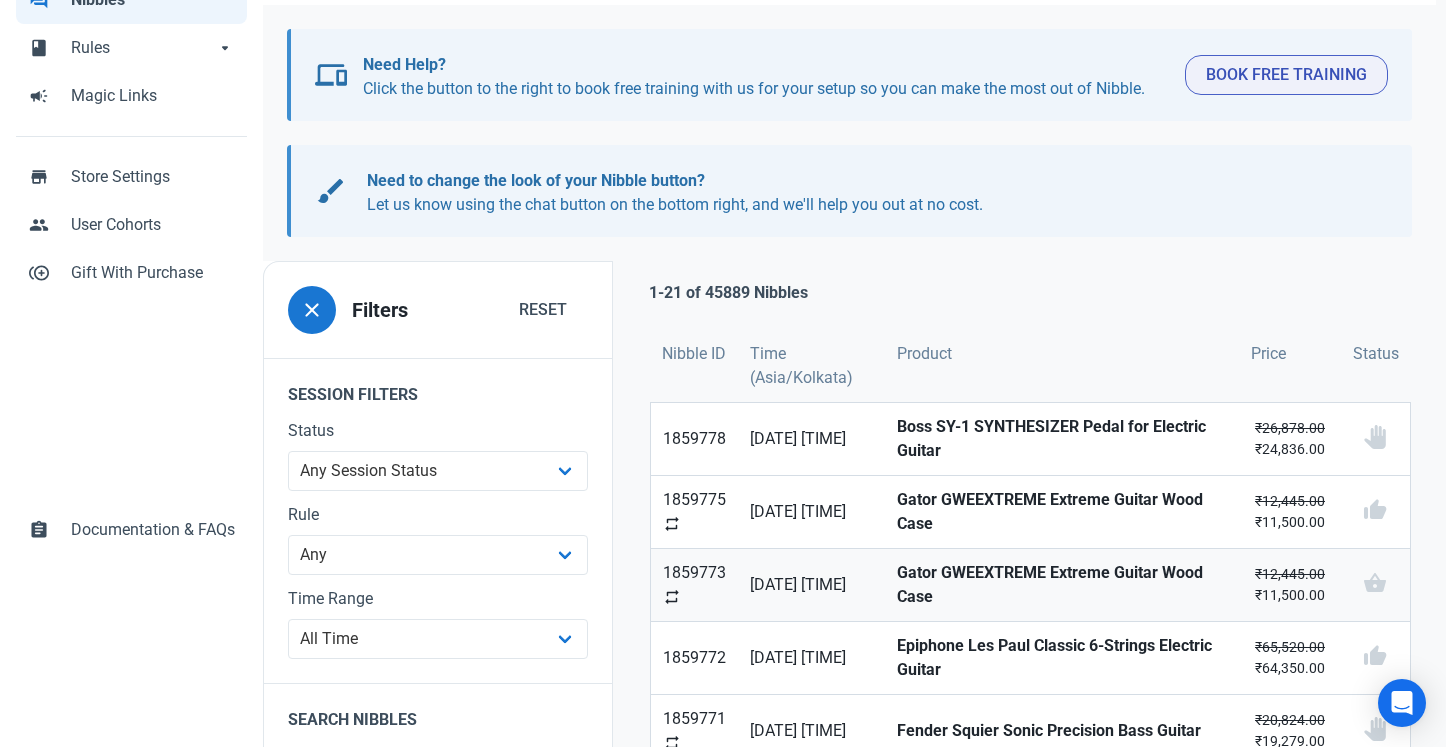 scroll, scrollTop: 208, scrollLeft: 0, axis: vertical 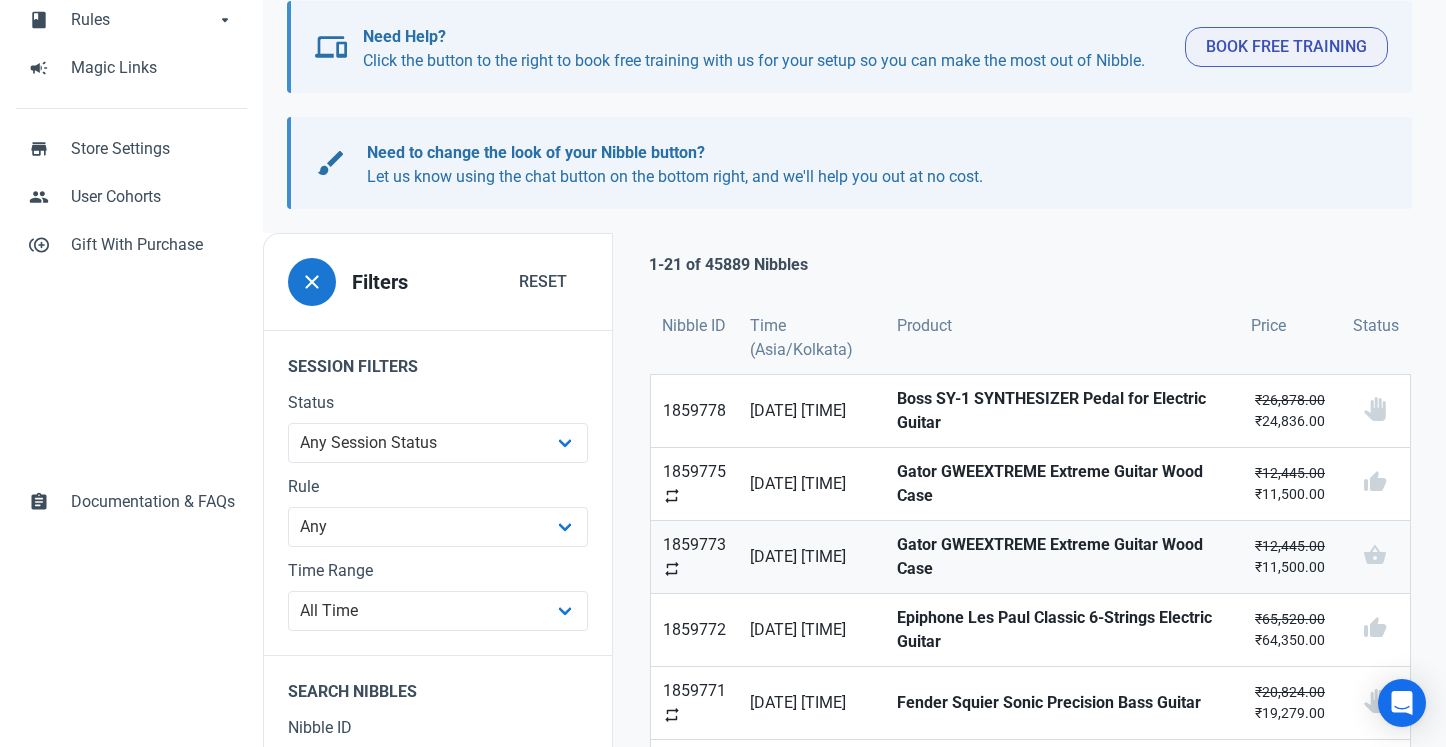 click on "Gator GWEEXTREME Extreme Guitar Wood Case" at bounding box center [1062, 557] 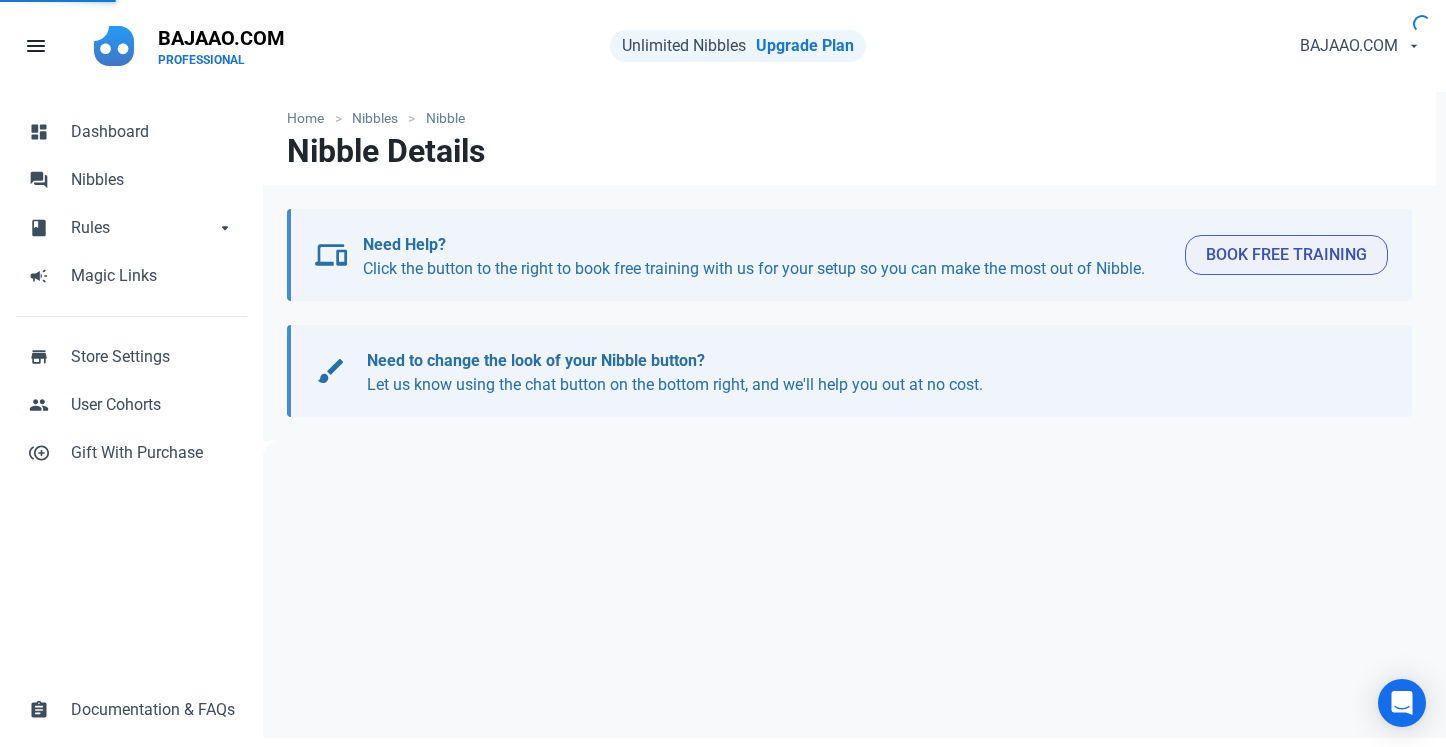 scroll, scrollTop: 0, scrollLeft: 0, axis: both 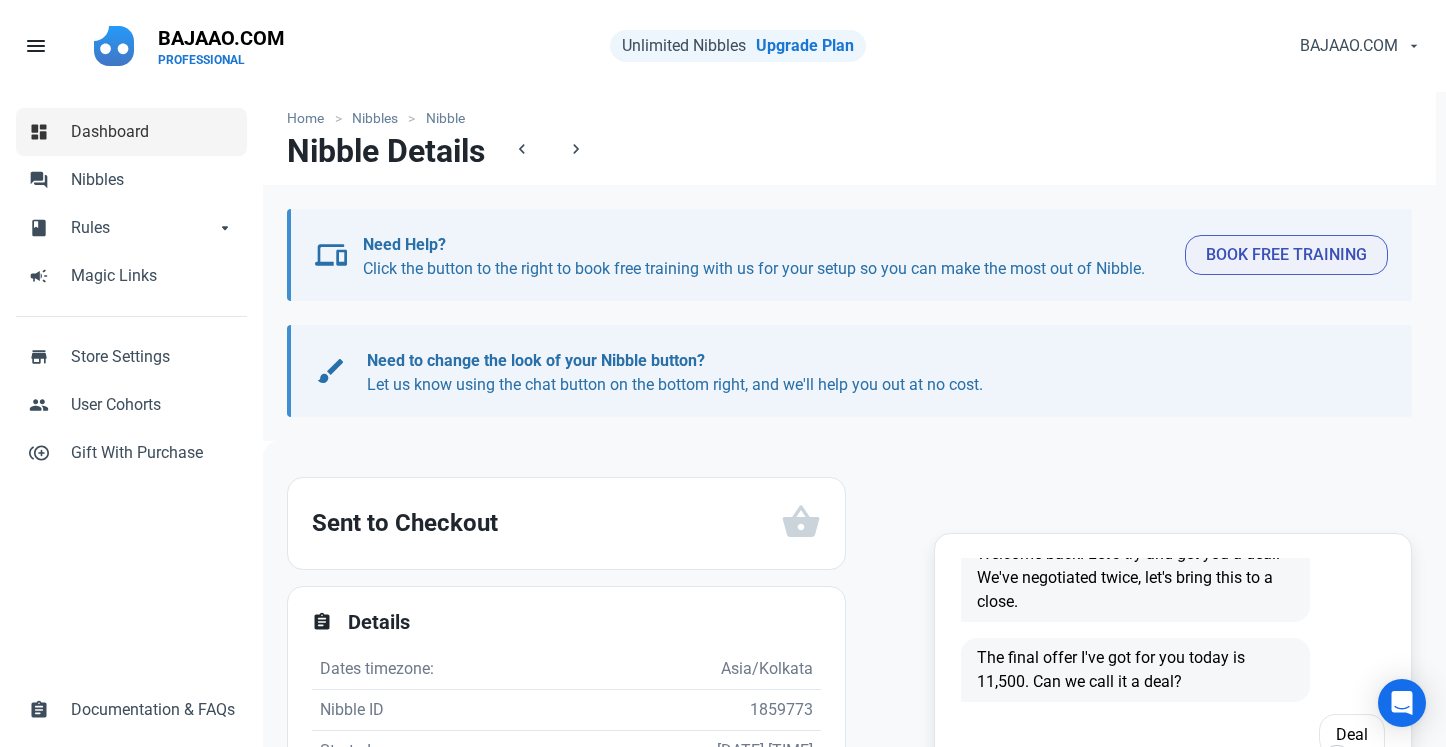 click on "Dashboard" at bounding box center (153, 132) 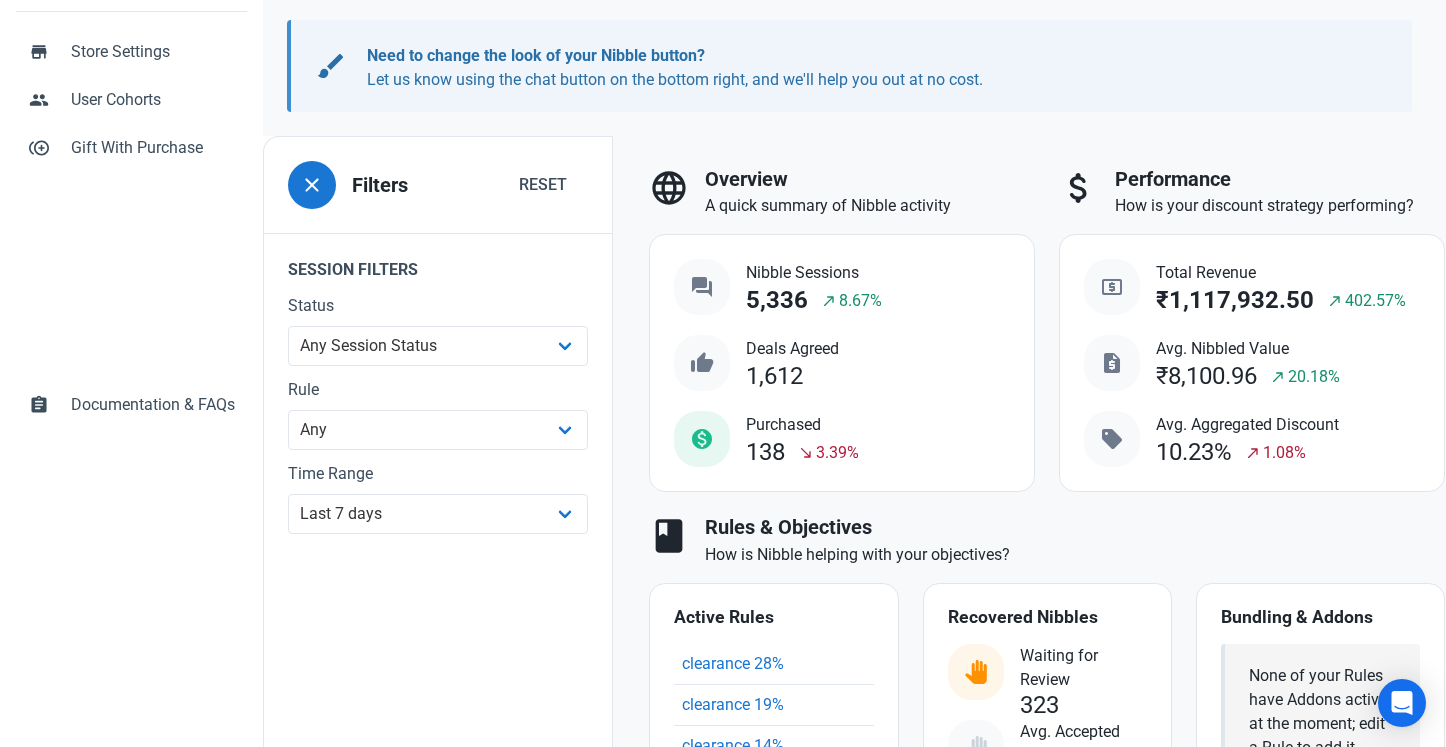 scroll, scrollTop: 346, scrollLeft: 0, axis: vertical 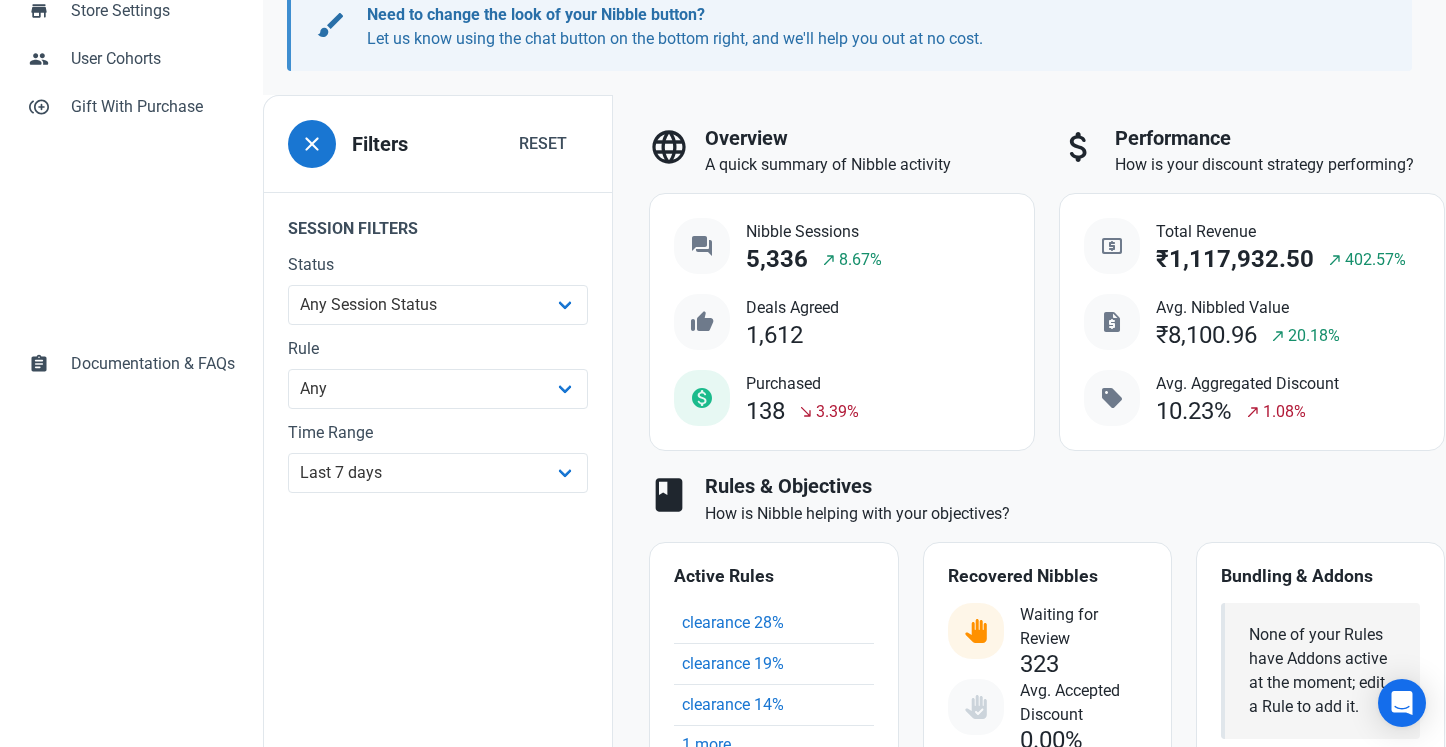 click on "language Overview A quick summary of Nibble activity question_answer Nibble Sessions  5,336  north_east  8.67%  thumb_up Deals Agreed  1,612  monetization_on Purchased  138  south_east  3.39%" at bounding box center (842, 289) 